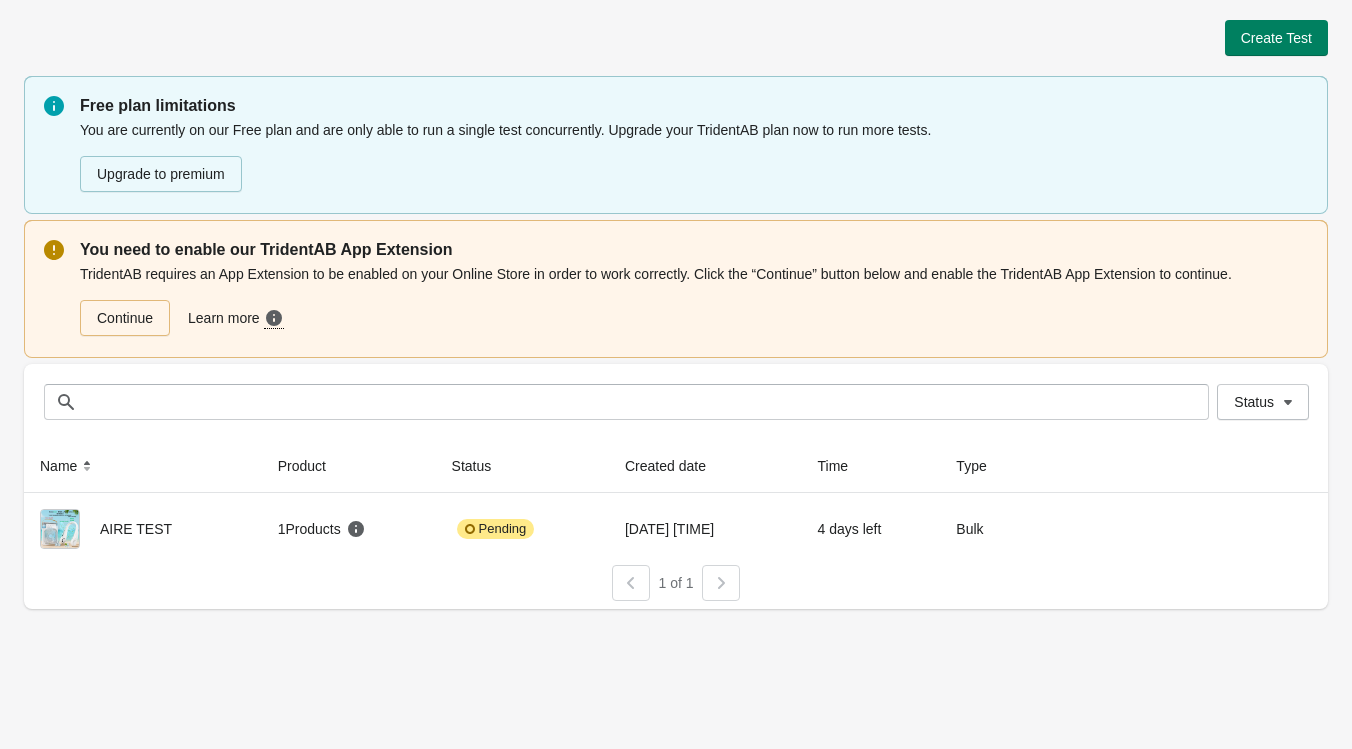 scroll, scrollTop: 0, scrollLeft: 0, axis: both 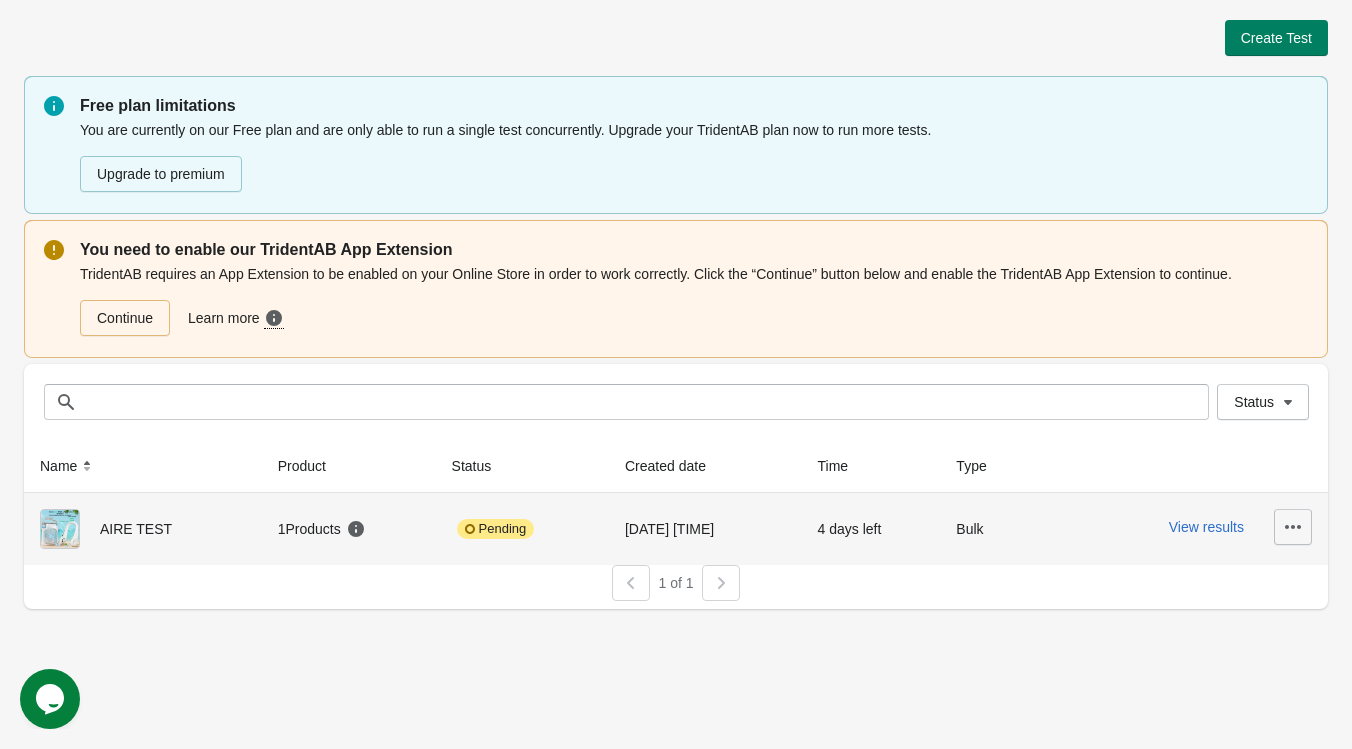 click 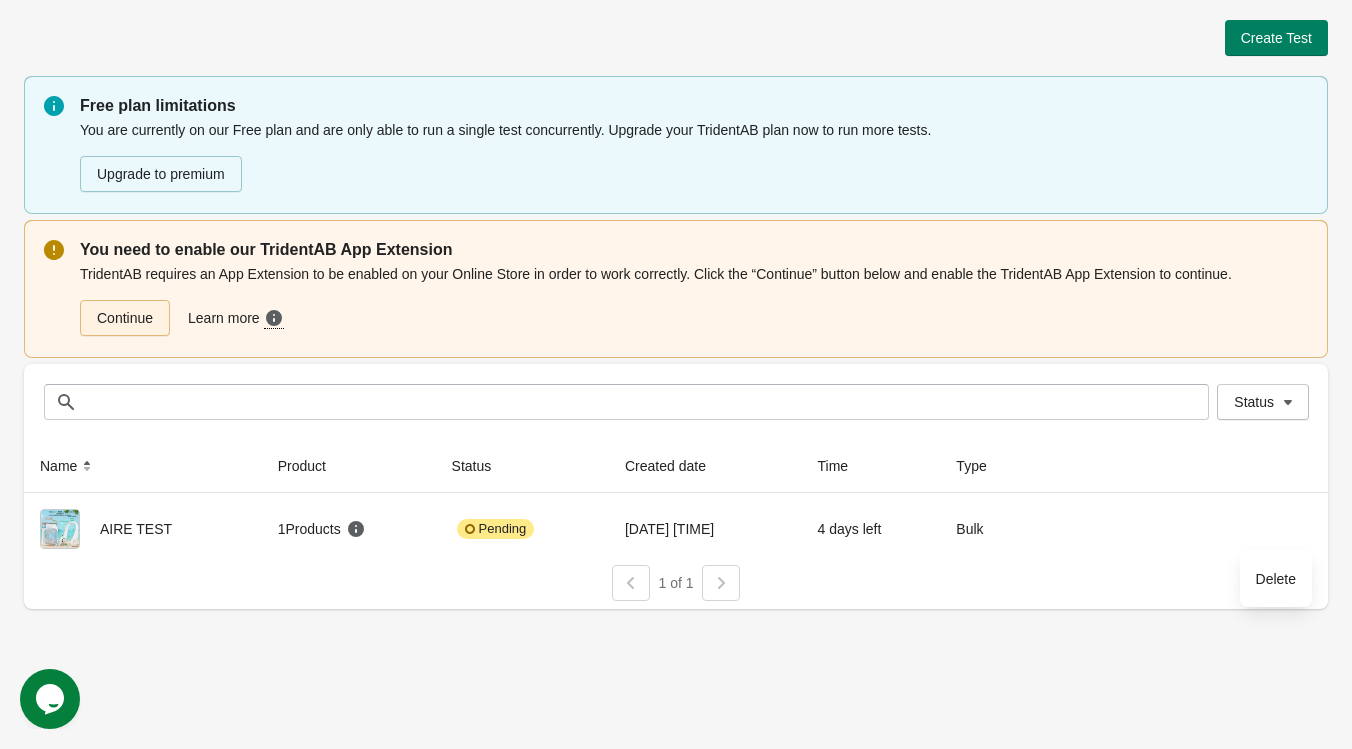click on "Continue" at bounding box center (125, 318) 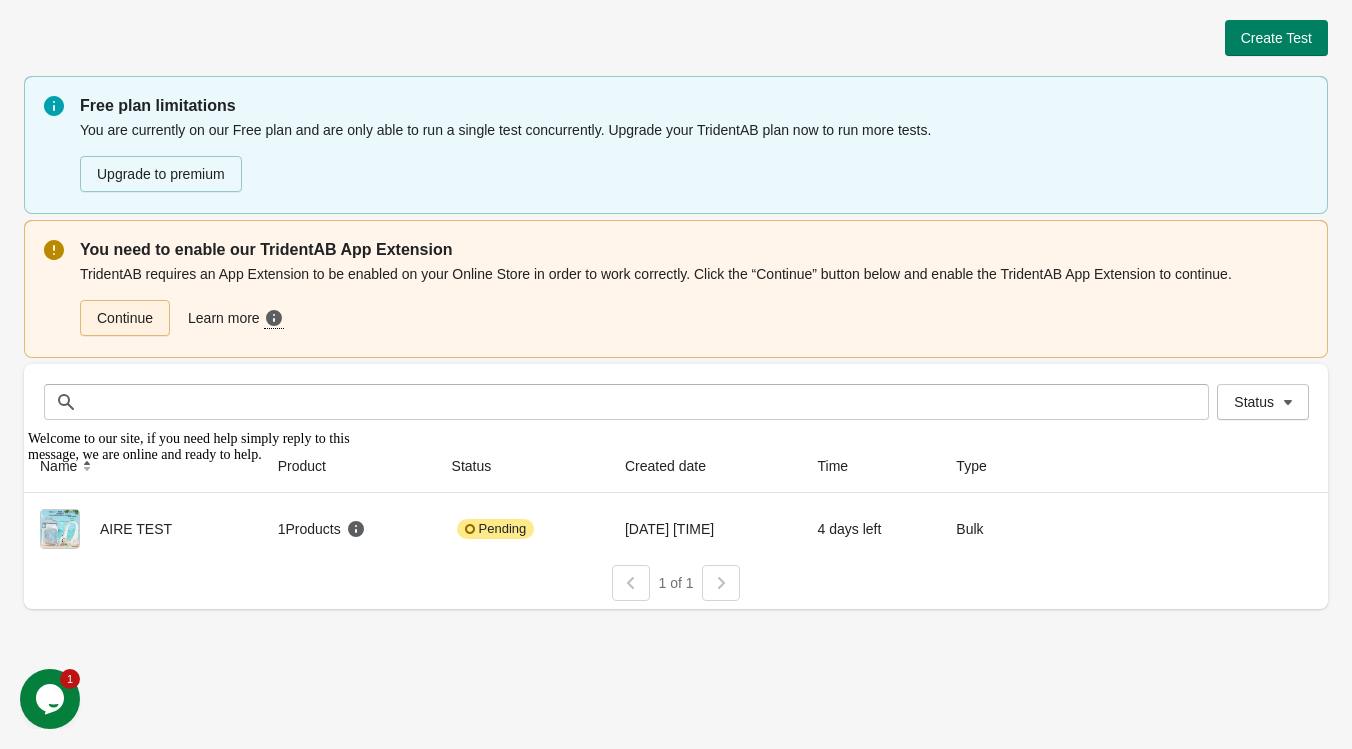 scroll, scrollTop: 0, scrollLeft: 0, axis: both 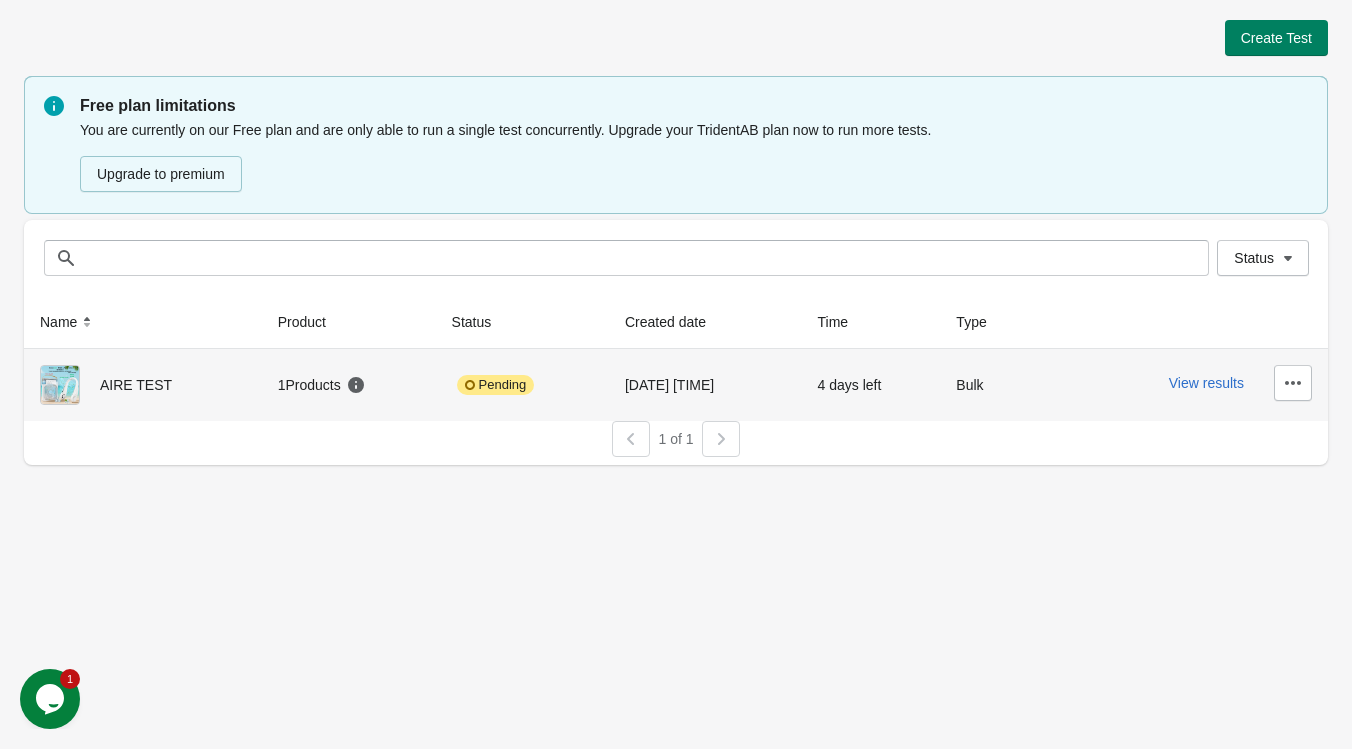 click on "AIRE TEST" at bounding box center [143, 385] 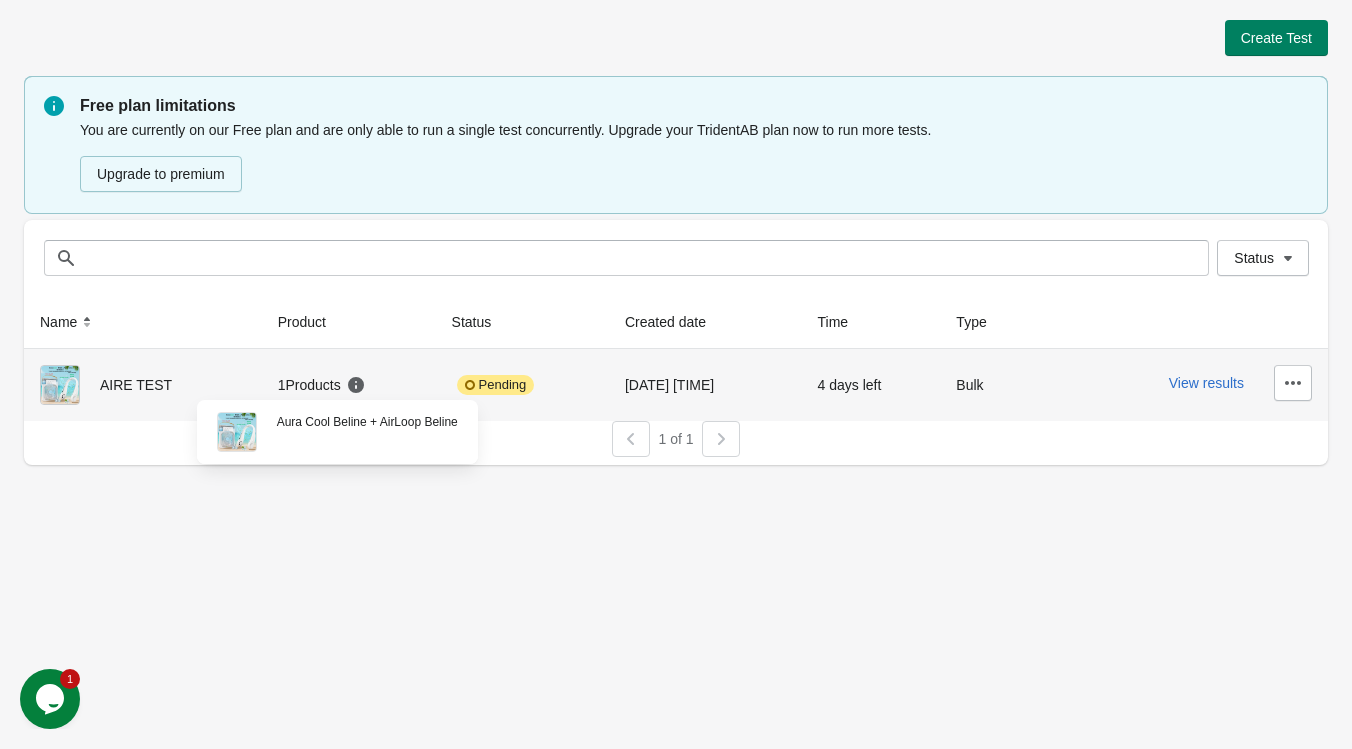 click 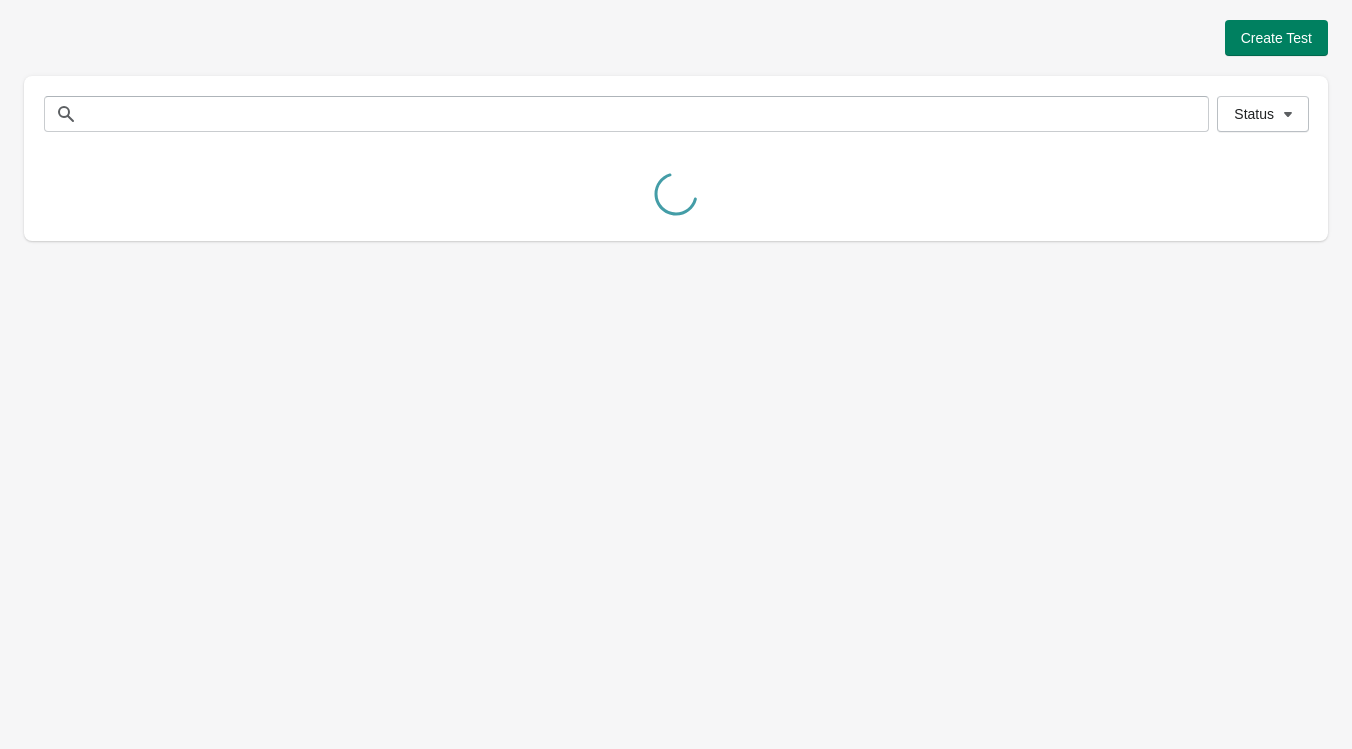 scroll, scrollTop: 0, scrollLeft: 0, axis: both 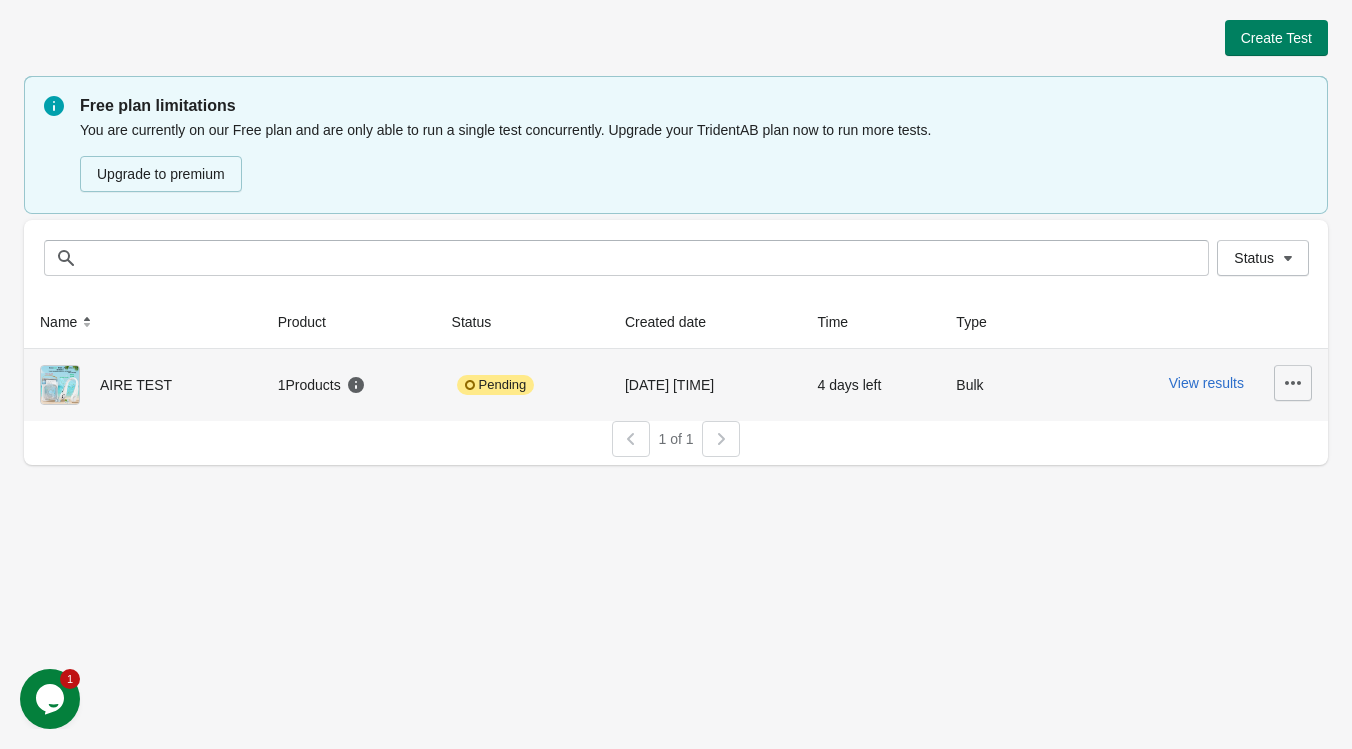 click 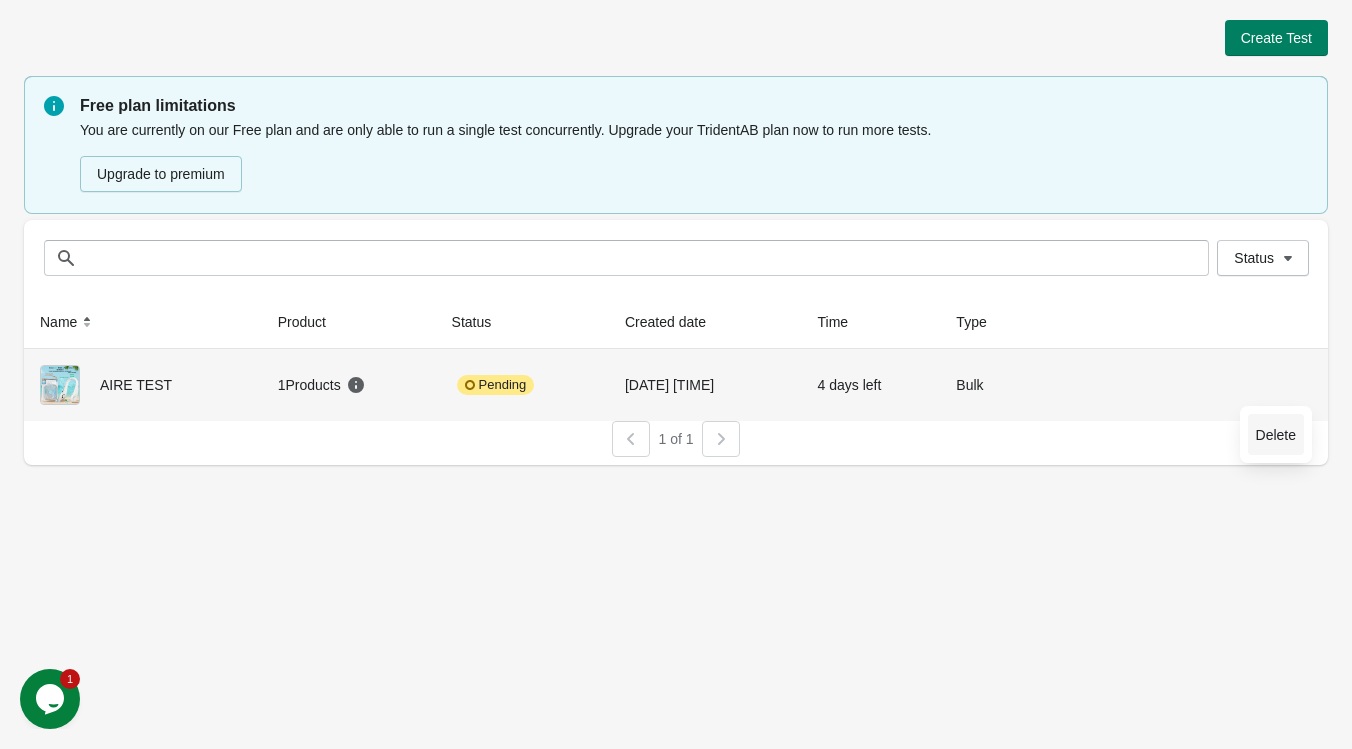 click on "Delete" at bounding box center (1276, 435) 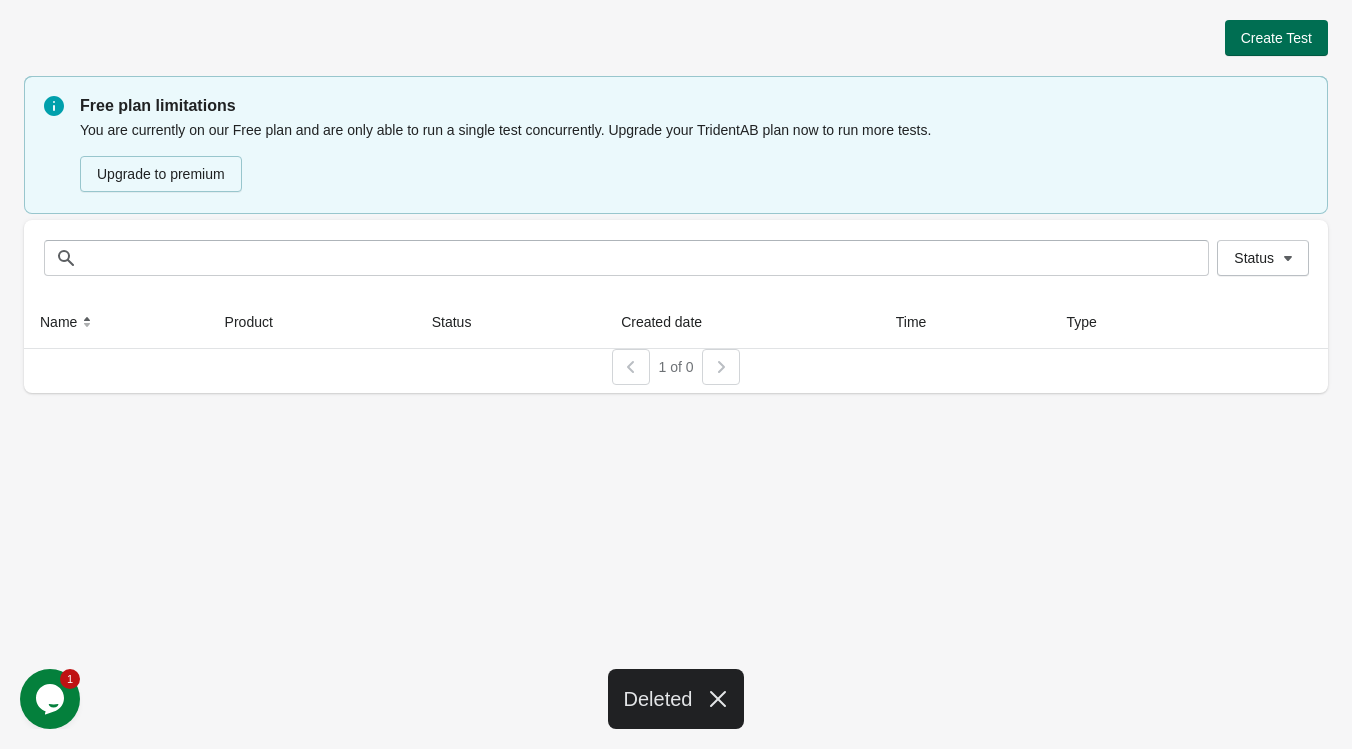 click on "Create Test" at bounding box center [1276, 38] 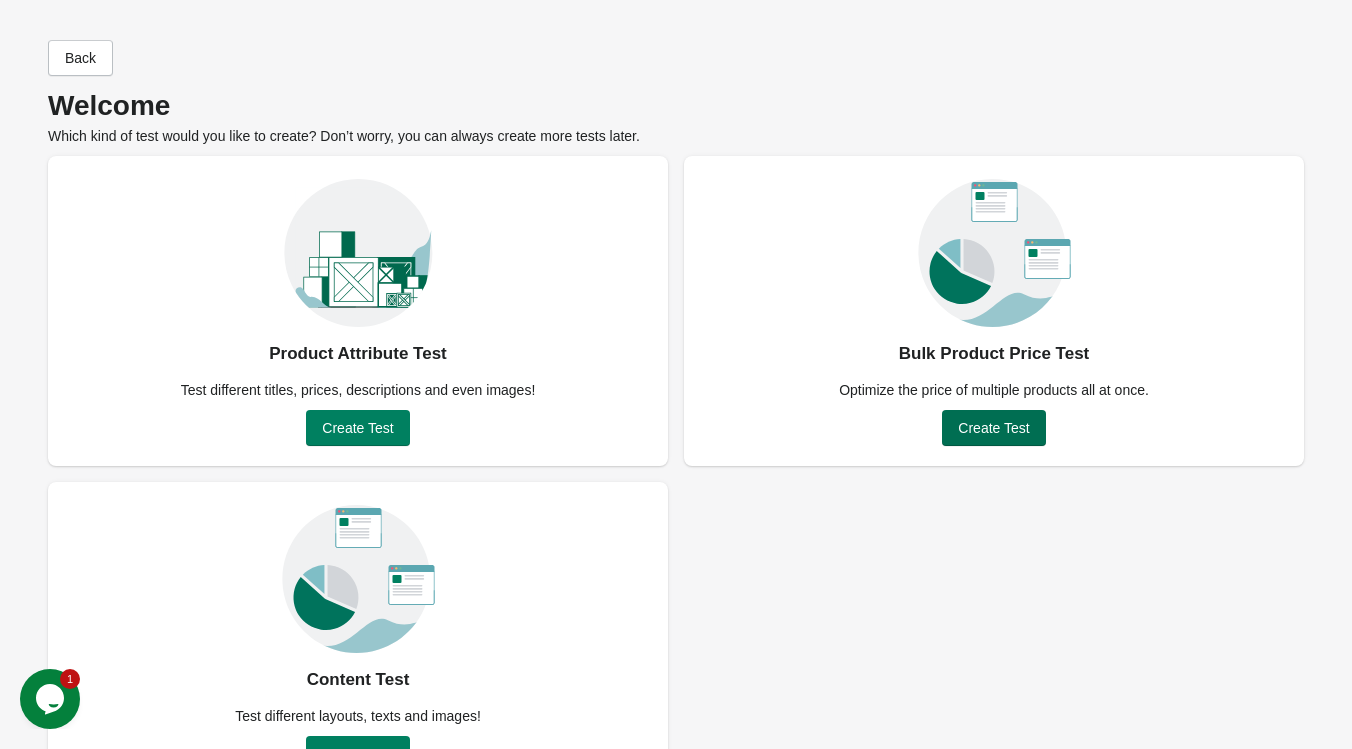 click on "Create Test" at bounding box center [993, 428] 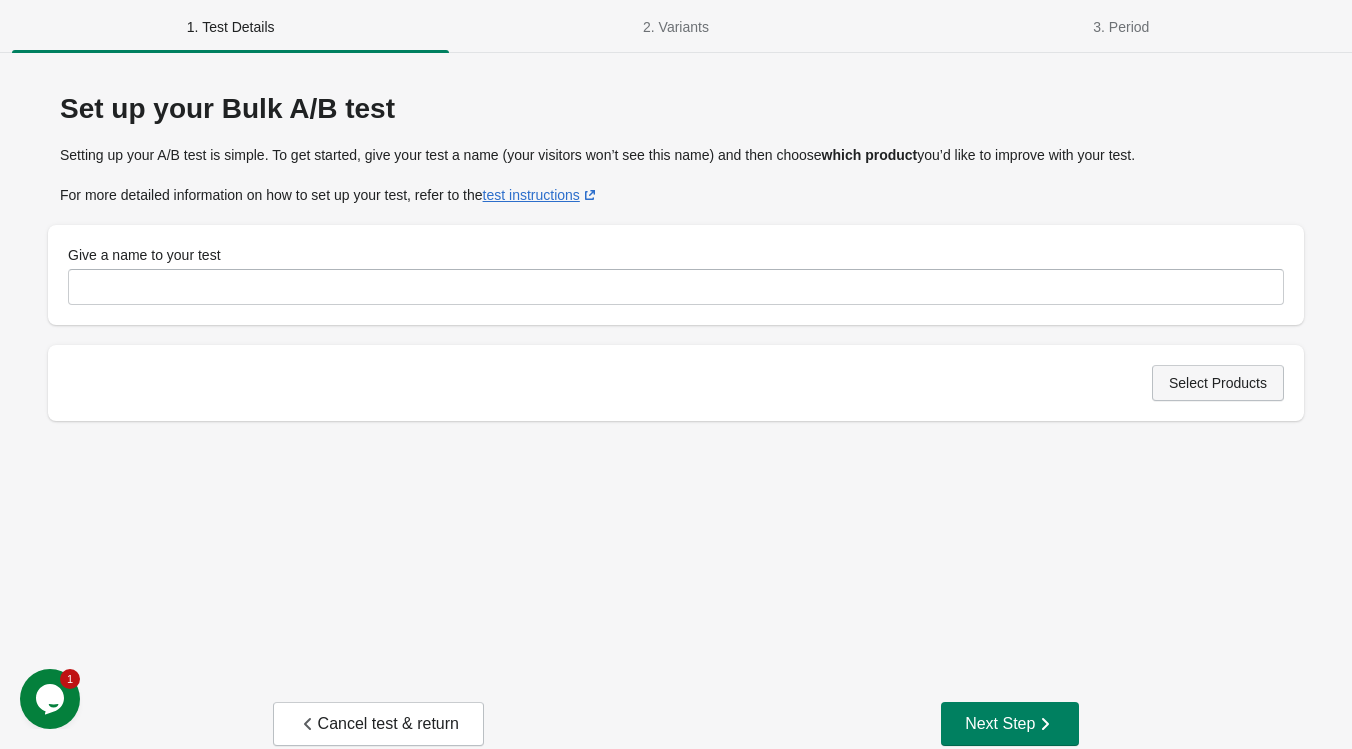 click on "Select Products" at bounding box center (1218, 383) 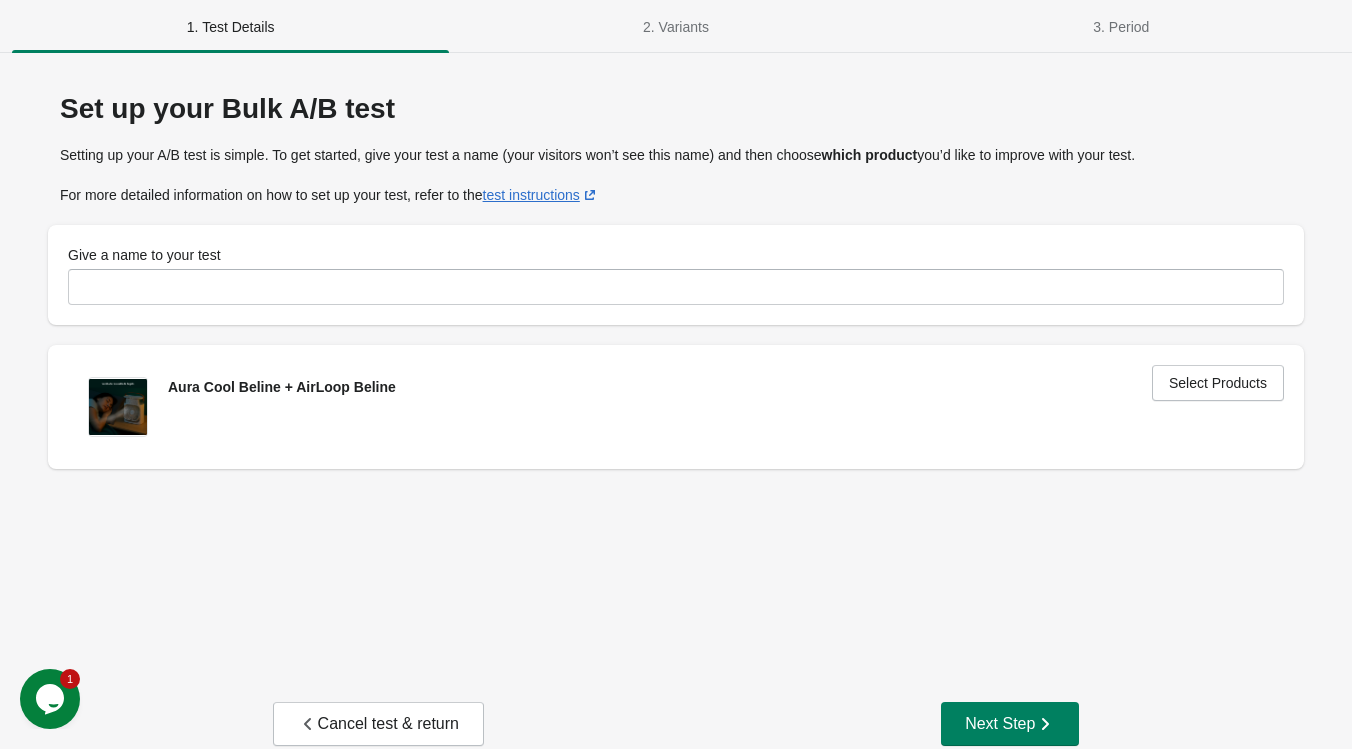 scroll, scrollTop: 35, scrollLeft: 0, axis: vertical 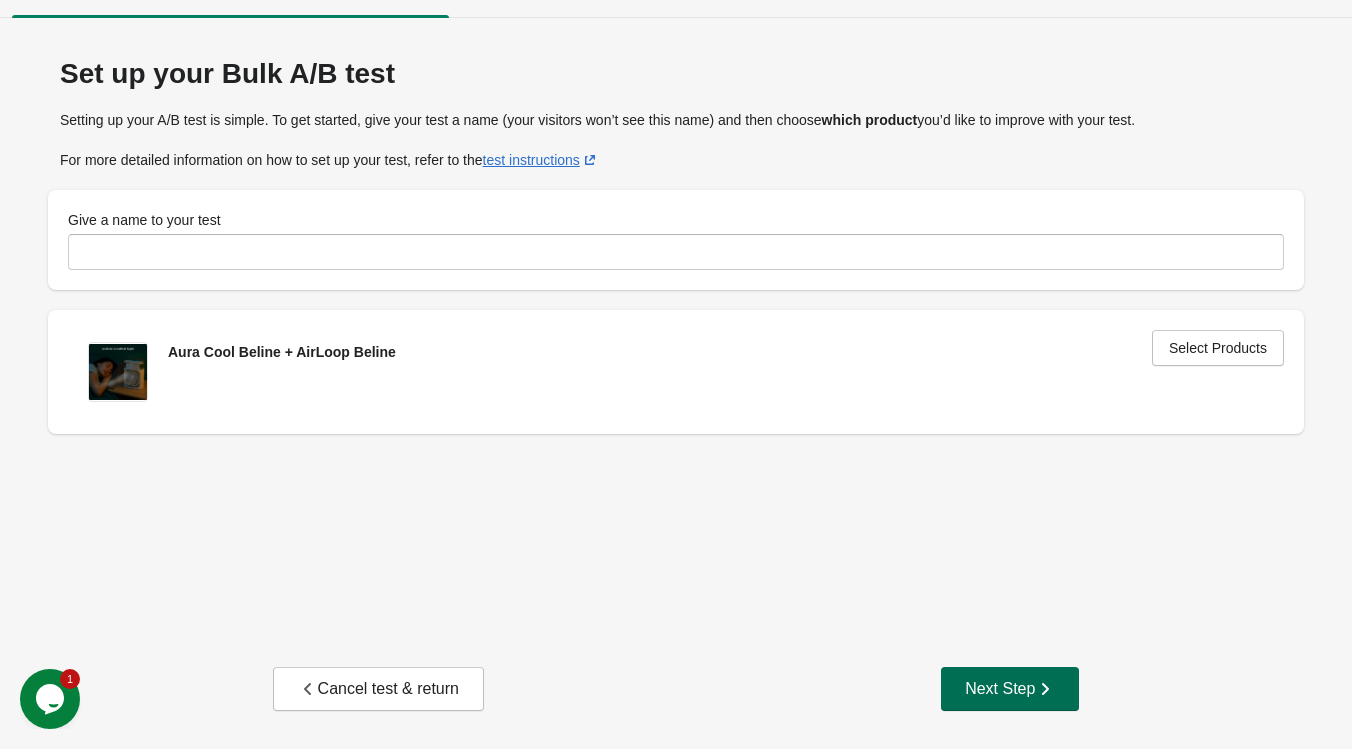 click on "Next Step" at bounding box center (1010, 689) 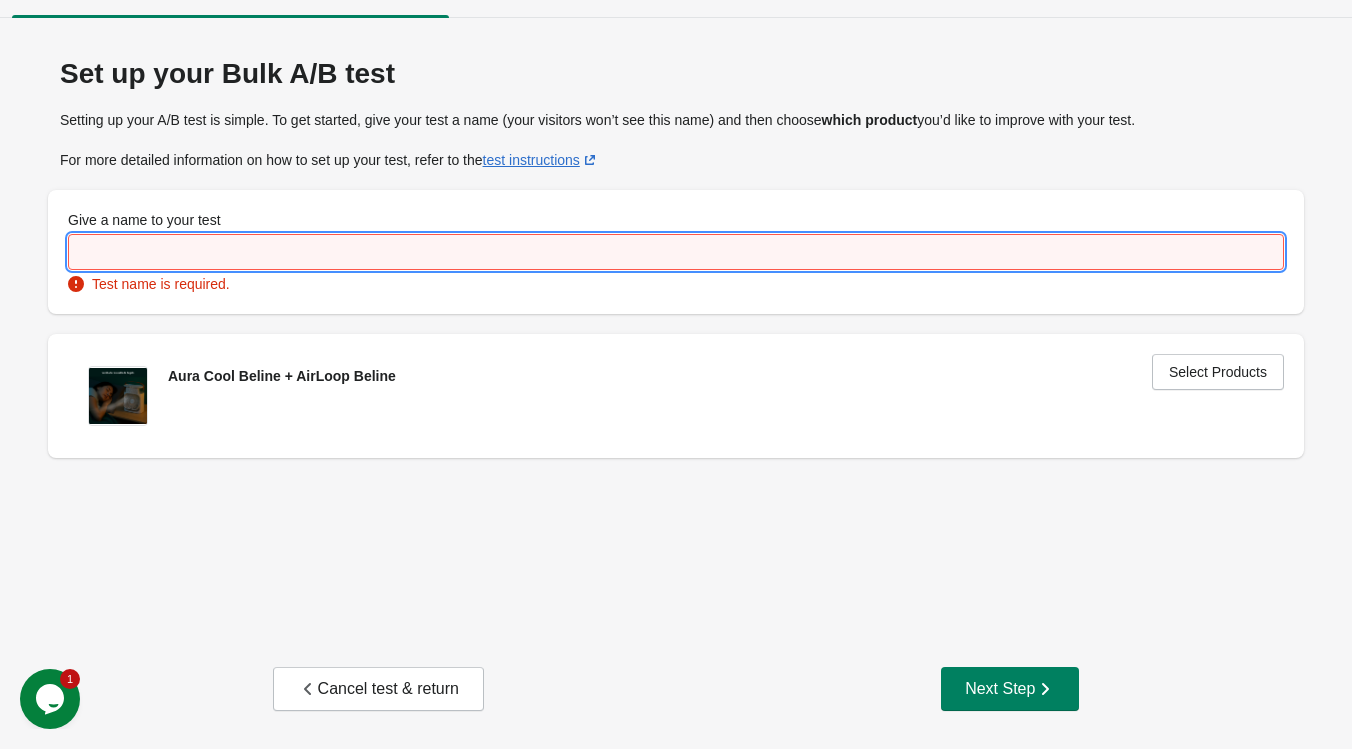 click on "Give a name to your test" at bounding box center [676, 252] 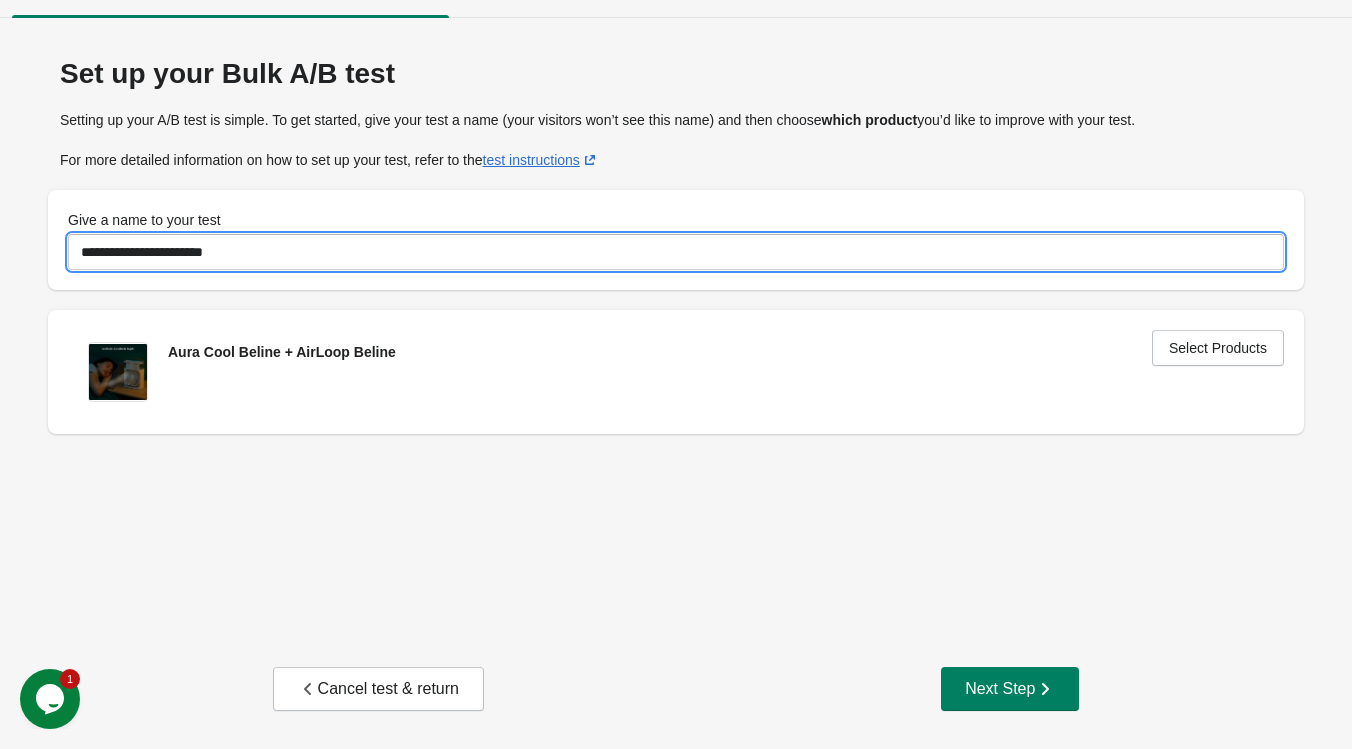 type on "**********" 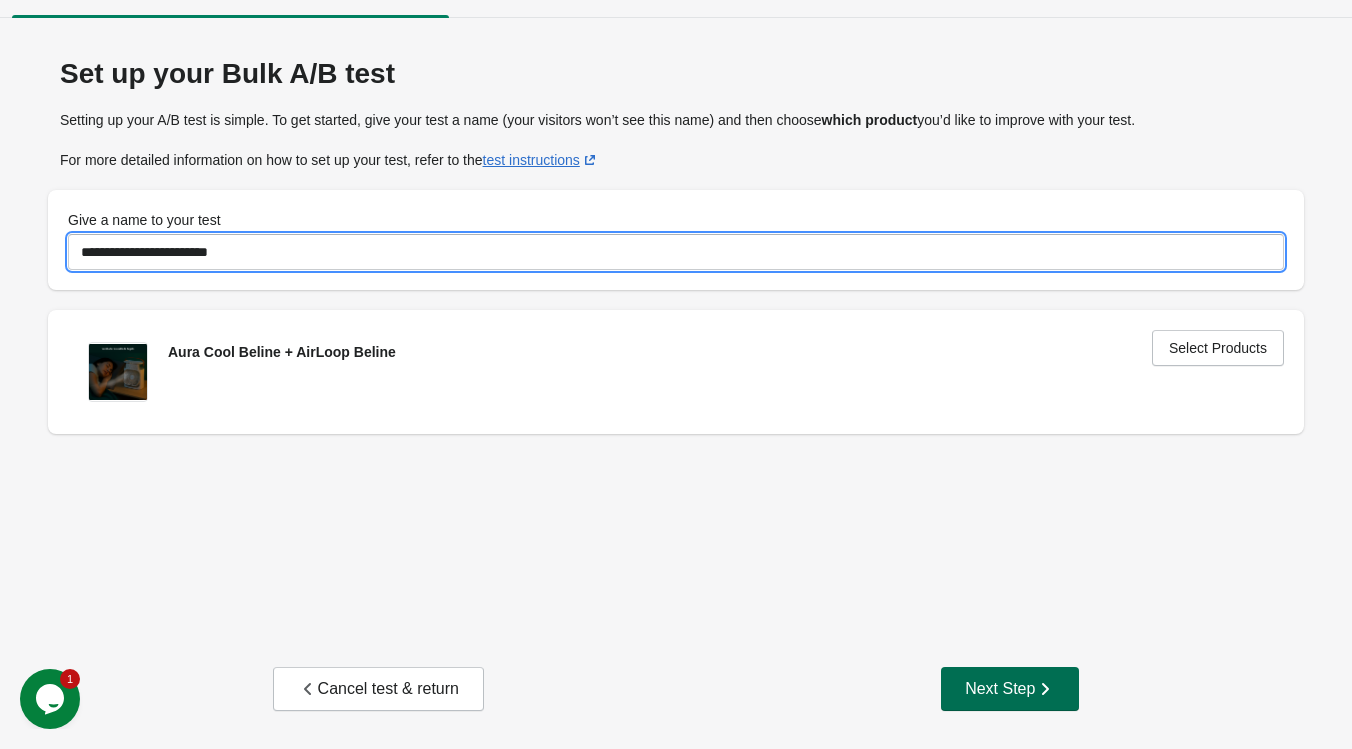 click on "Next Step" at bounding box center (1010, 689) 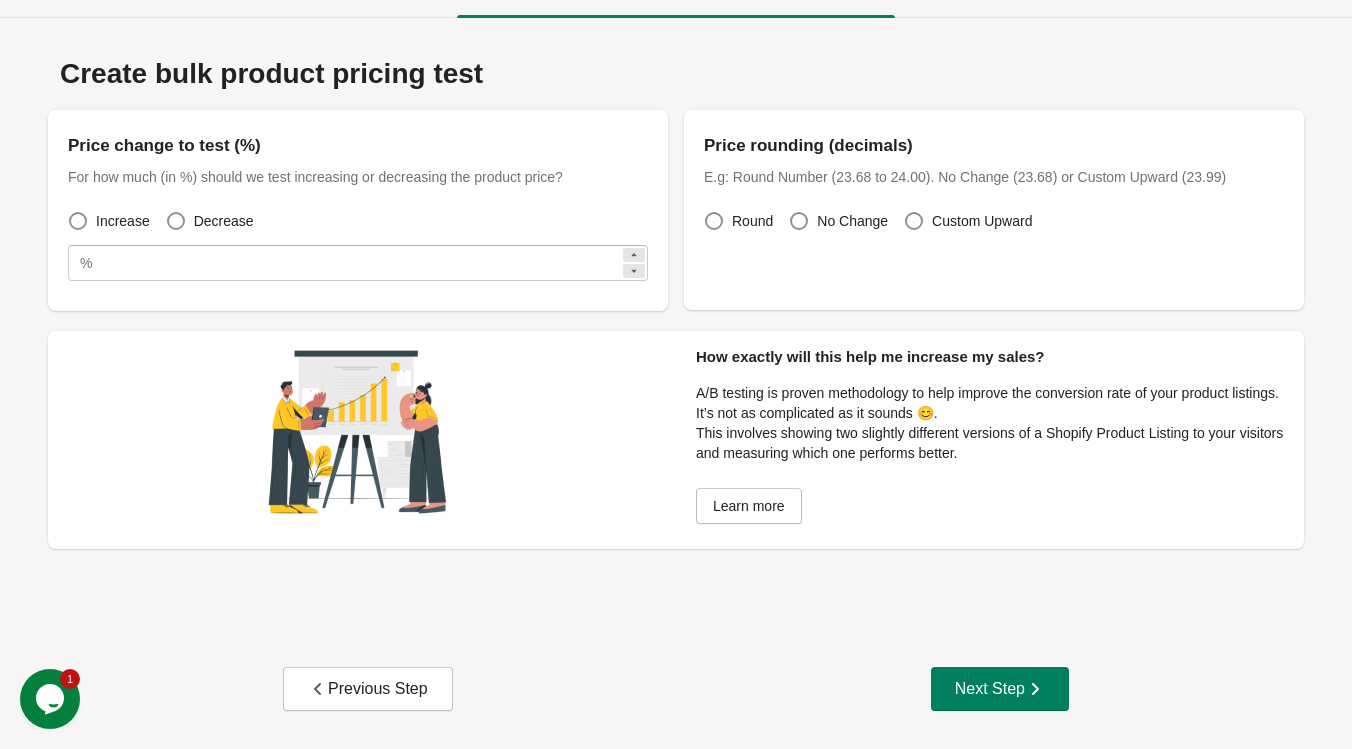 click 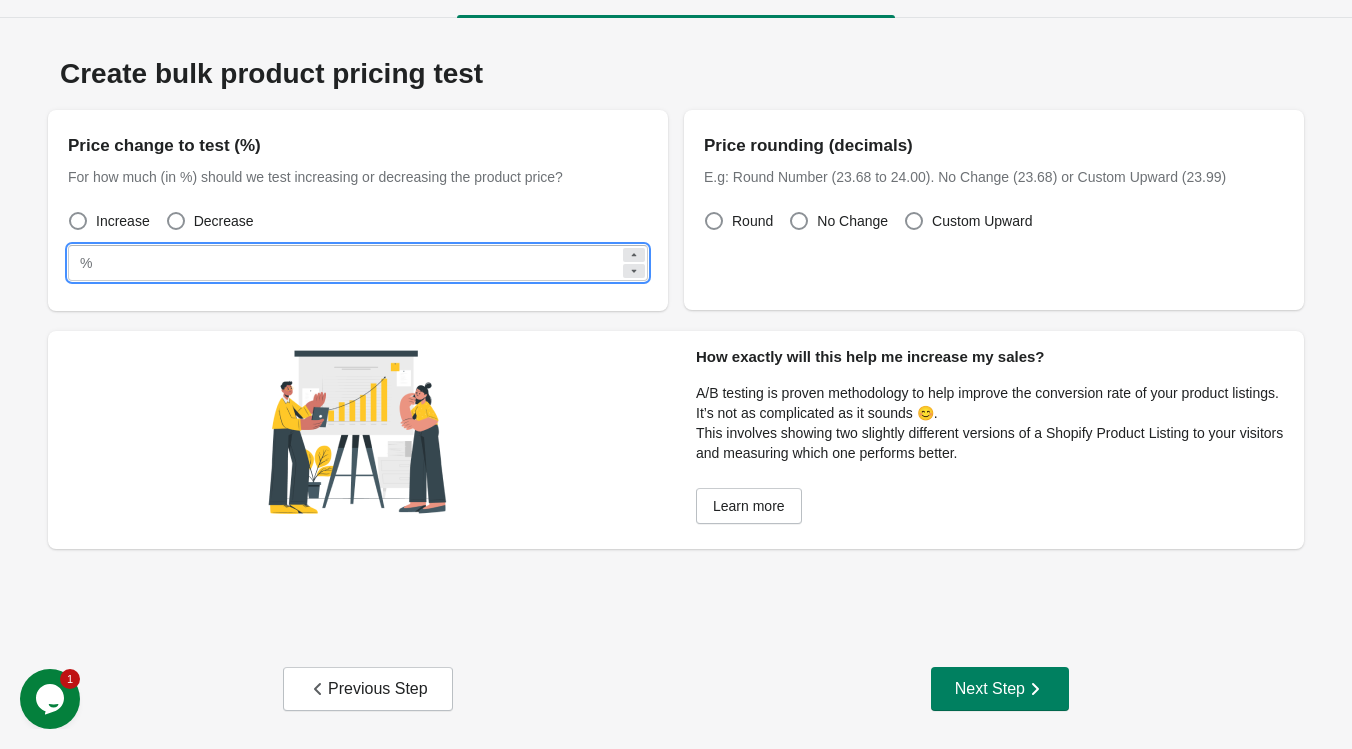 click 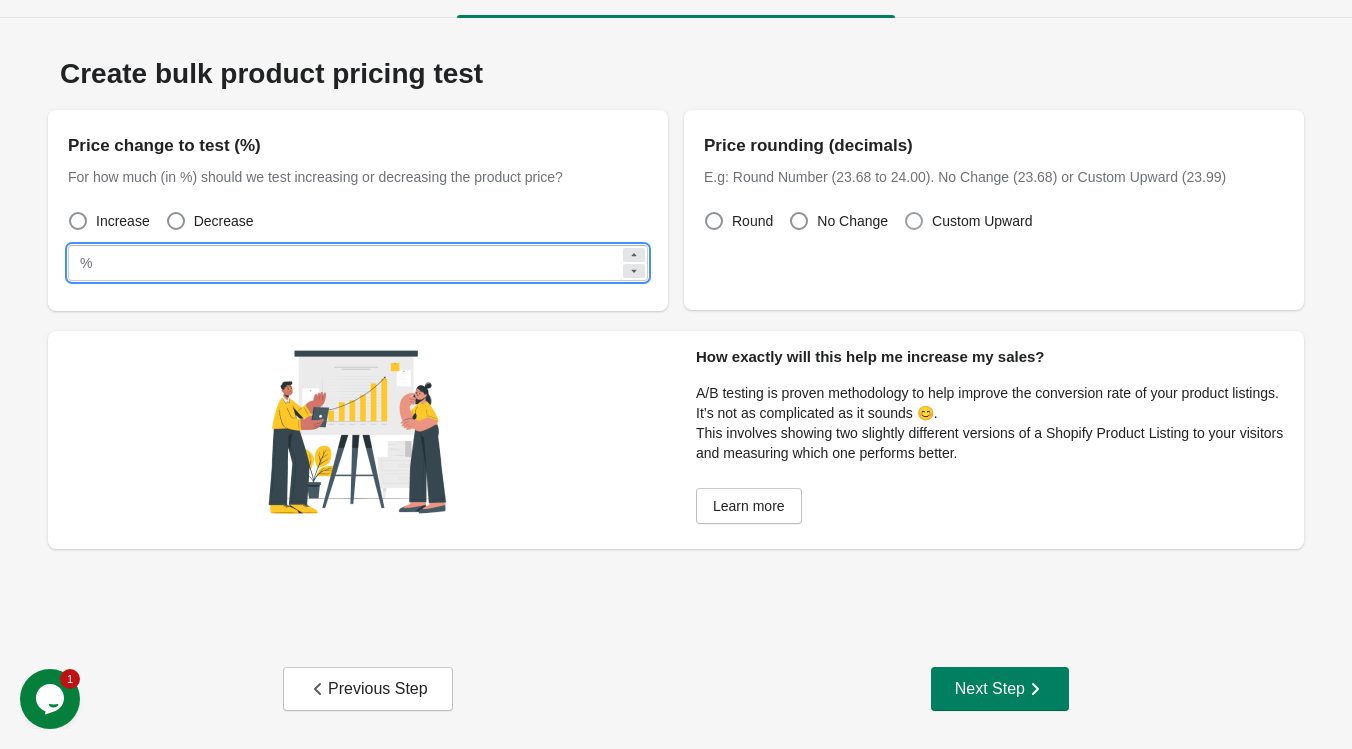 click at bounding box center [914, 221] 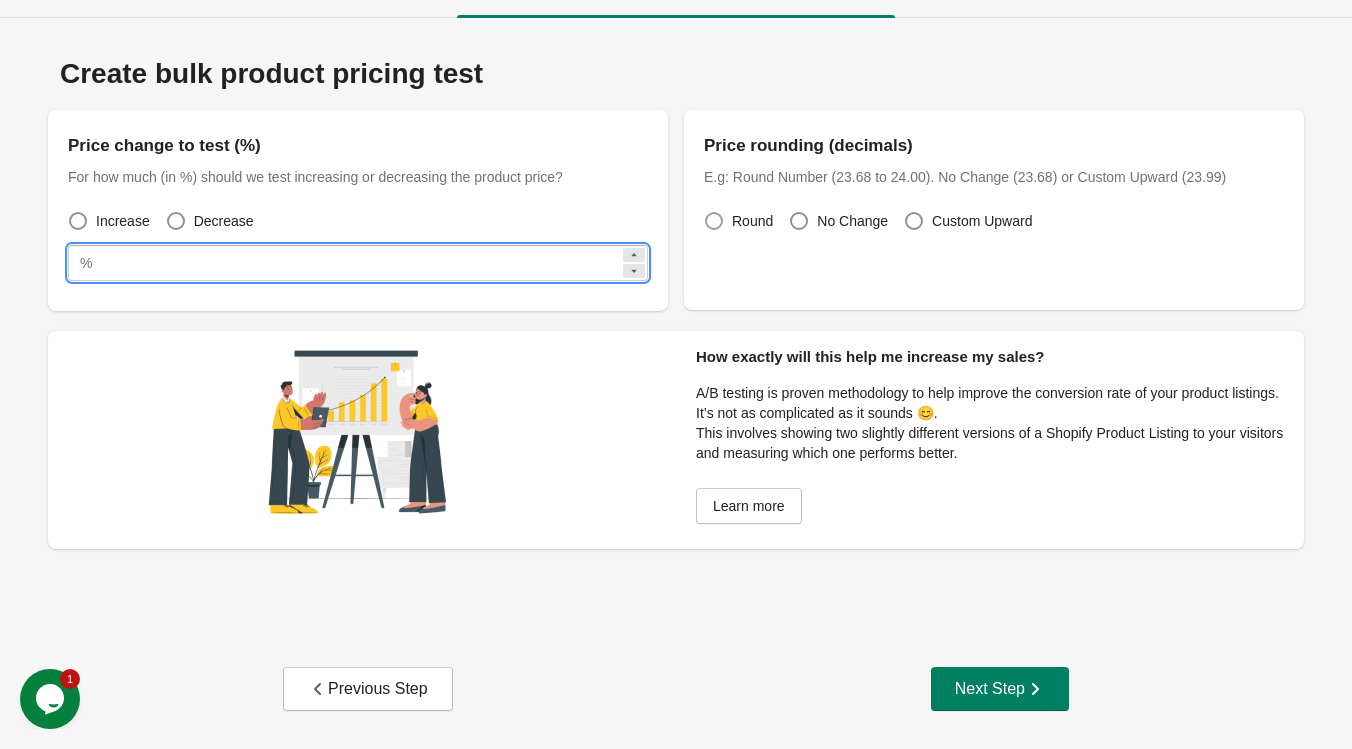 click at bounding box center [714, 221] 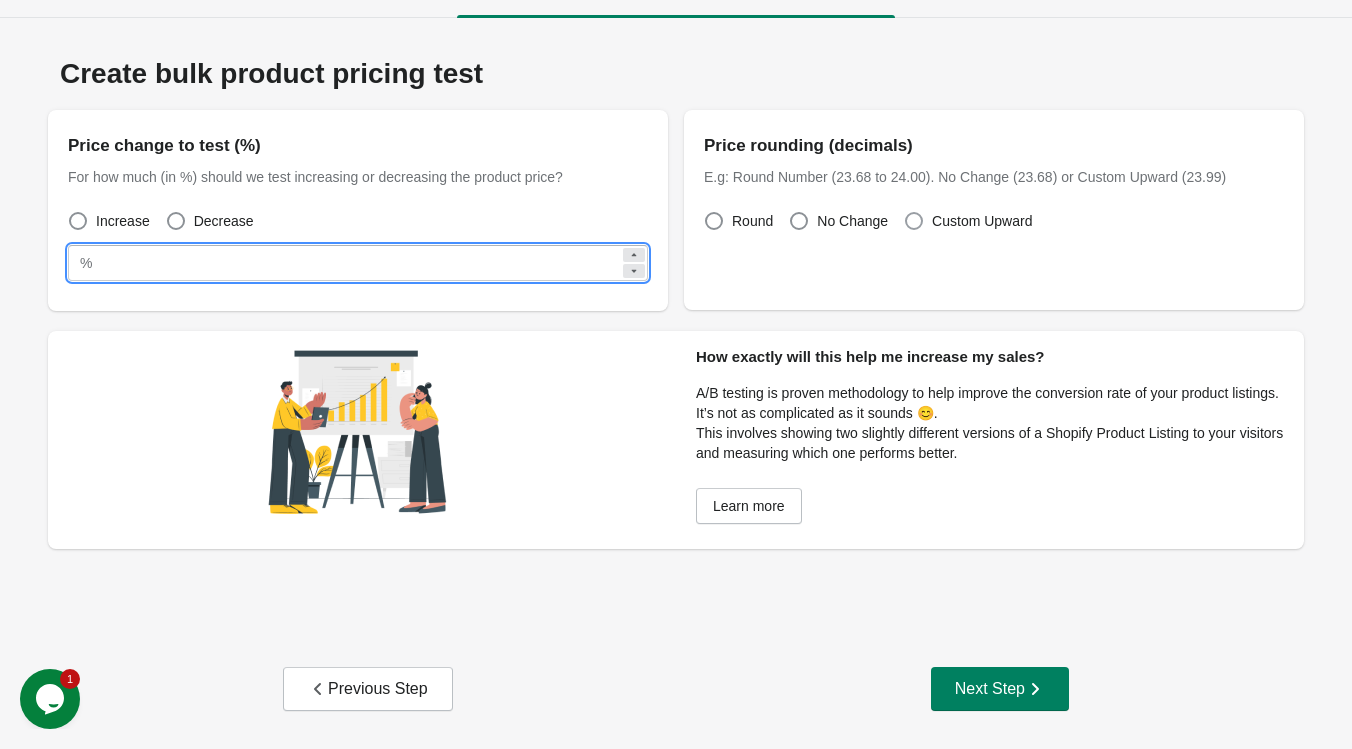click at bounding box center [914, 221] 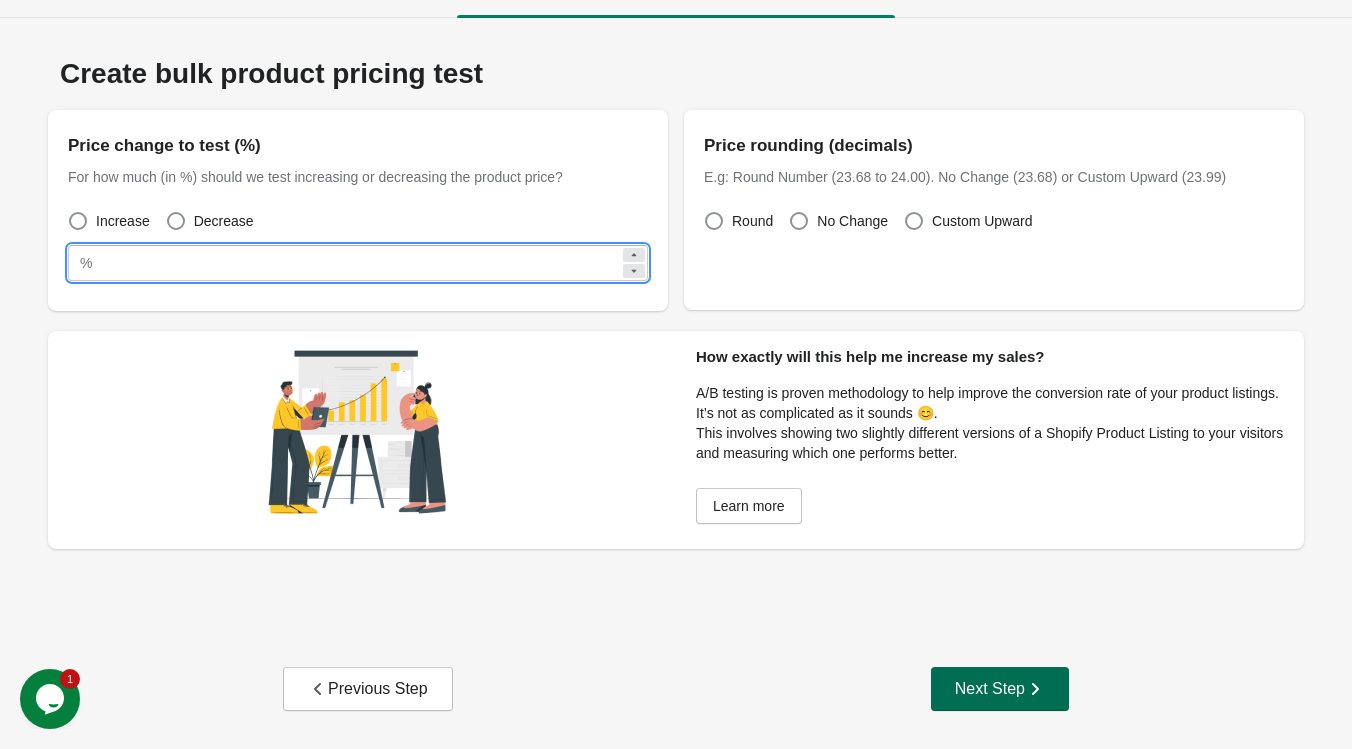 click on "Next Step" at bounding box center [1000, 689] 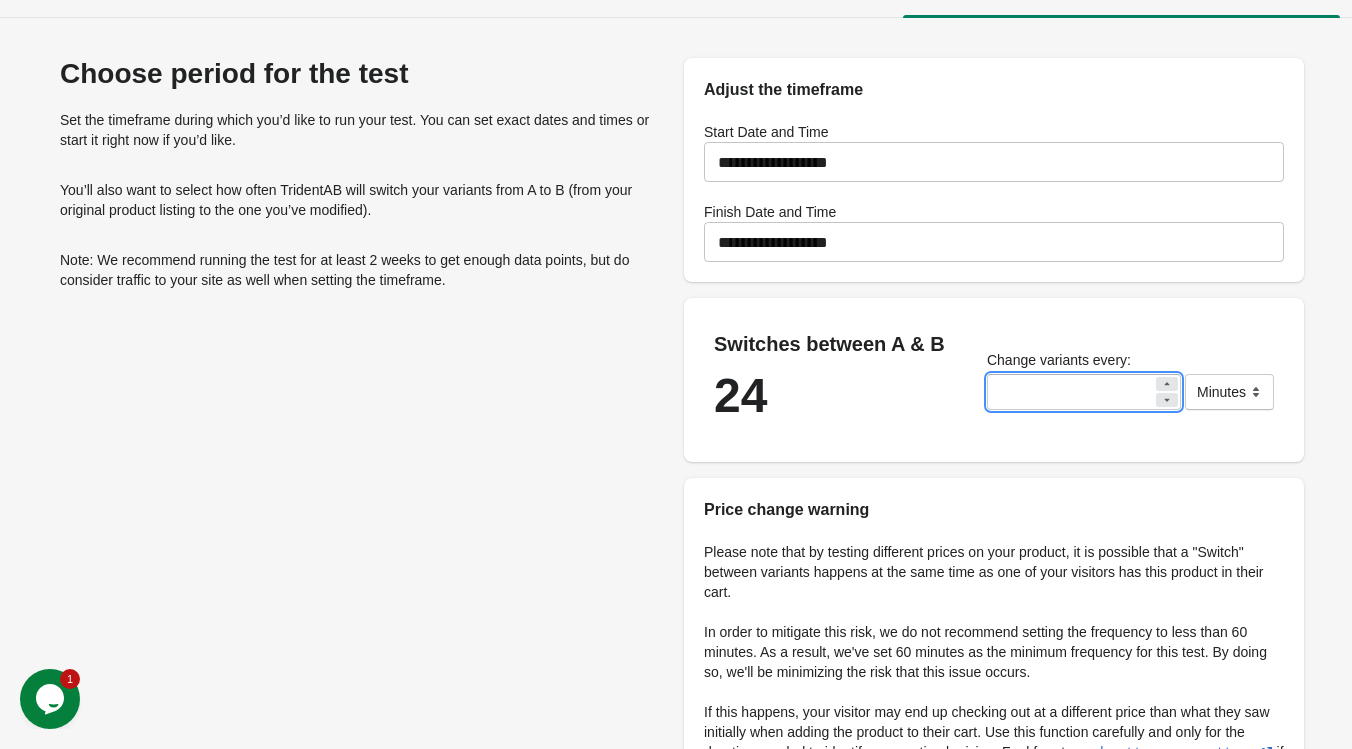 click on "**" at bounding box center [1070, 392] 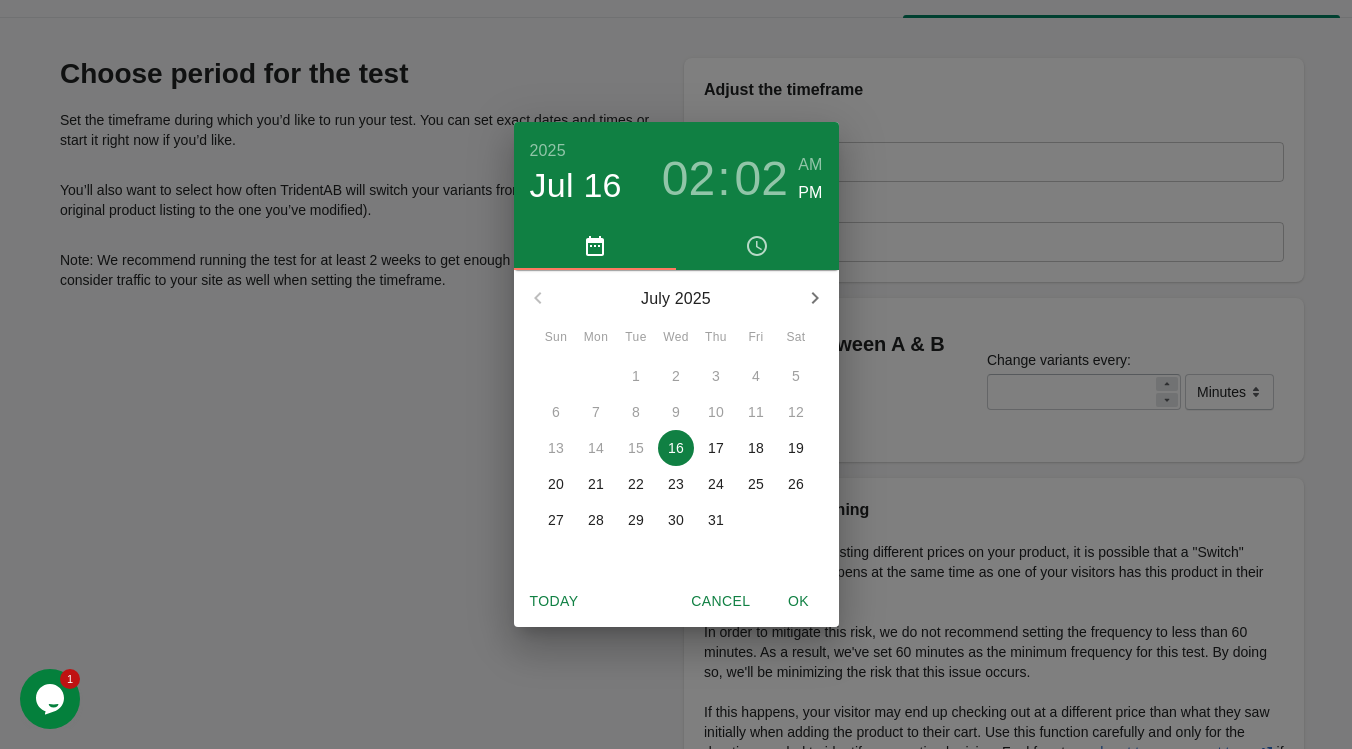 click on "19" at bounding box center (796, 448) 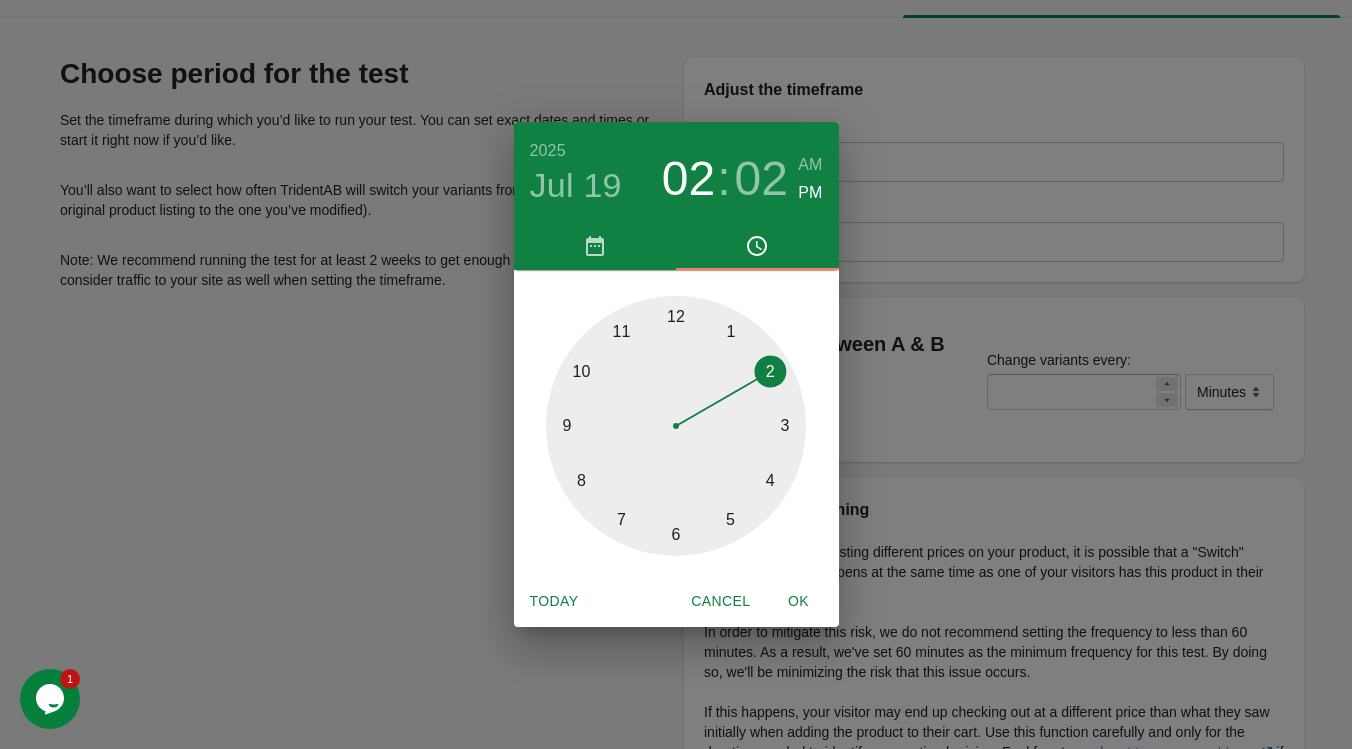 click at bounding box center [676, 426] 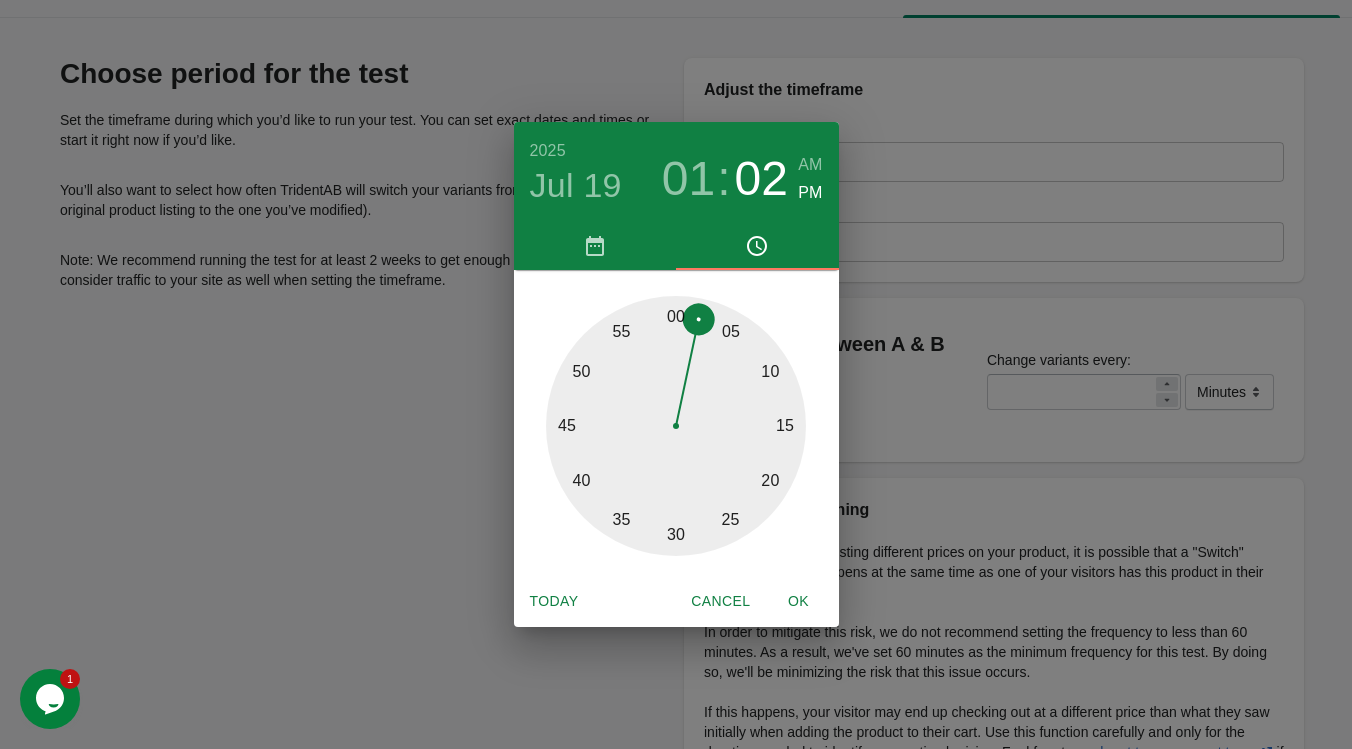 click at bounding box center [676, 426] 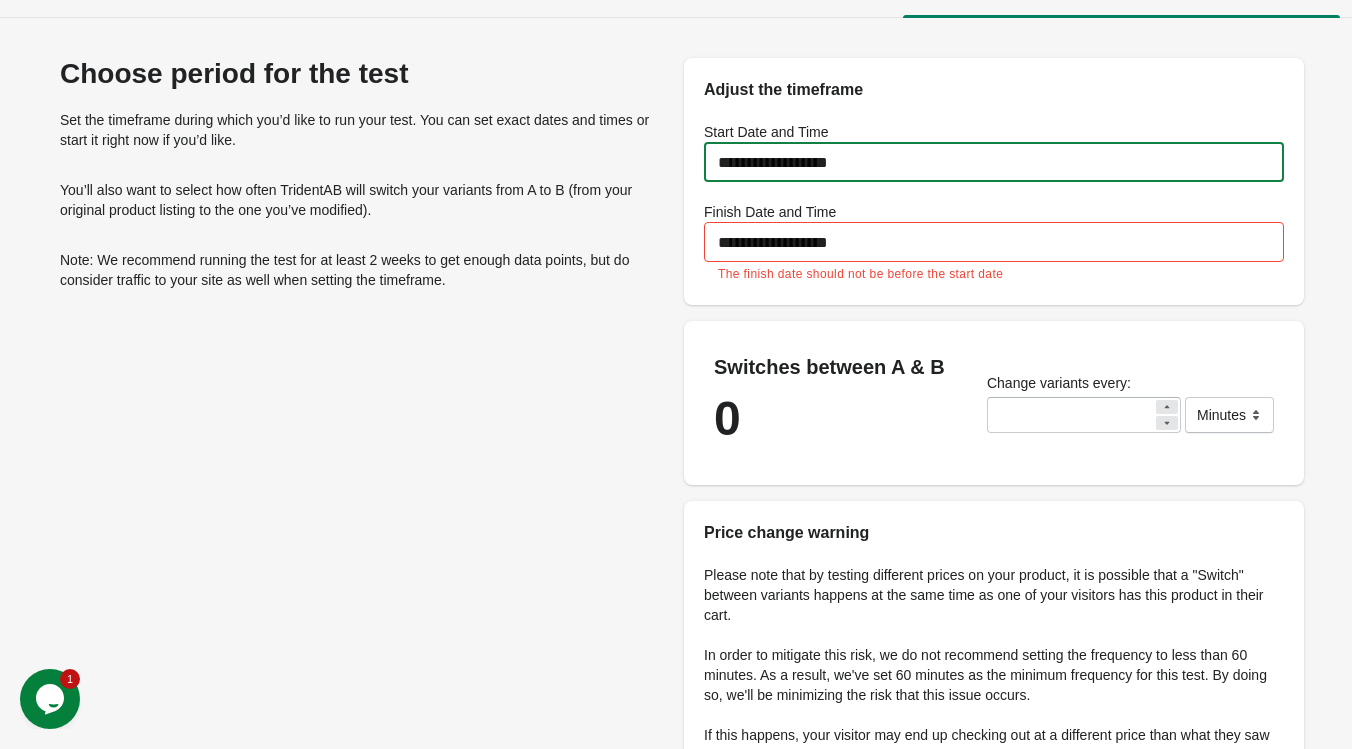 click on "**********" at bounding box center (994, 242) 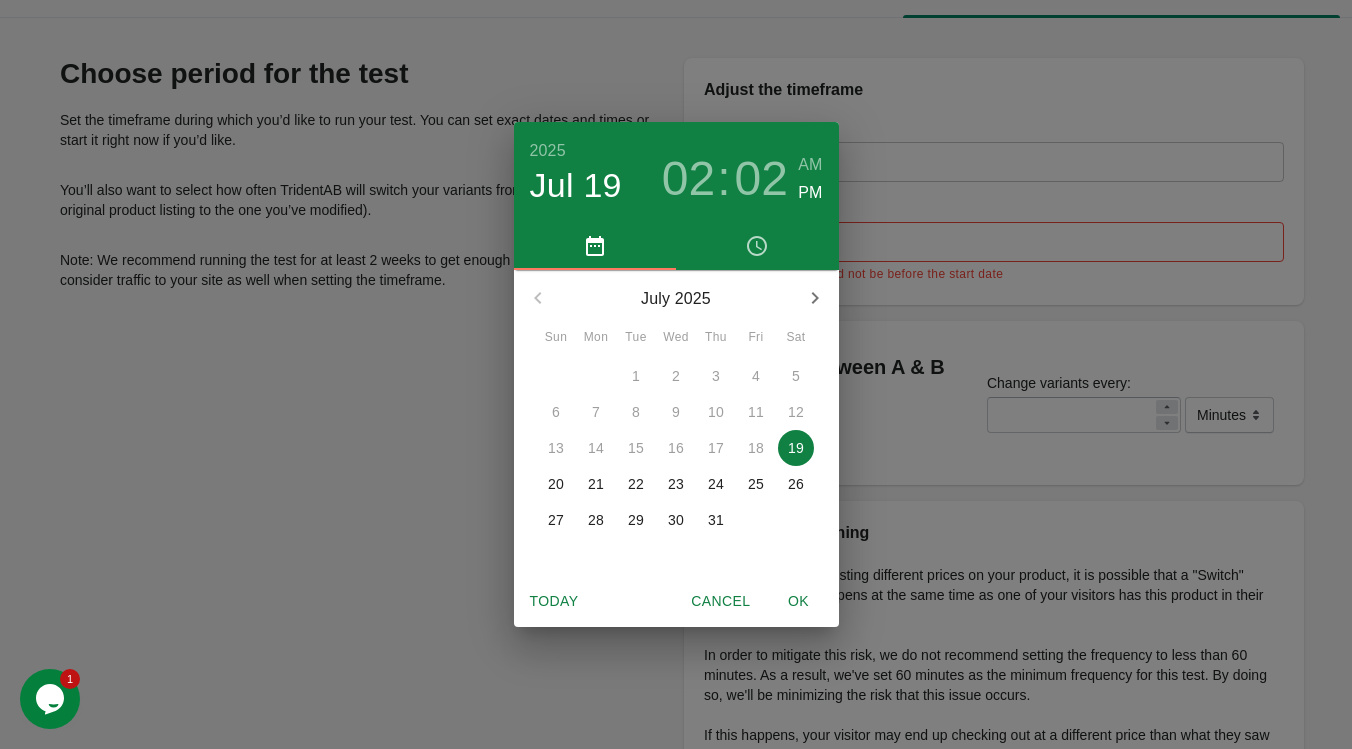 click on "20" at bounding box center (556, 484) 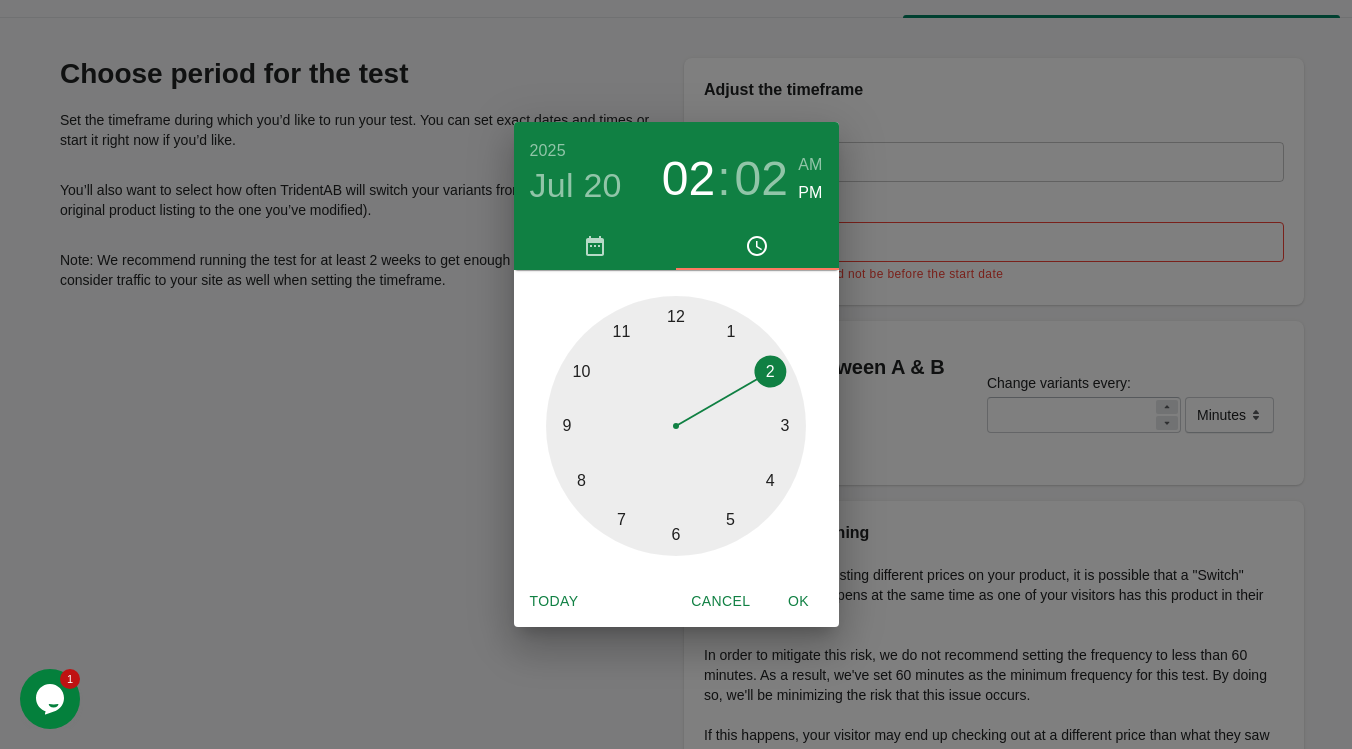 click at bounding box center [676, 426] 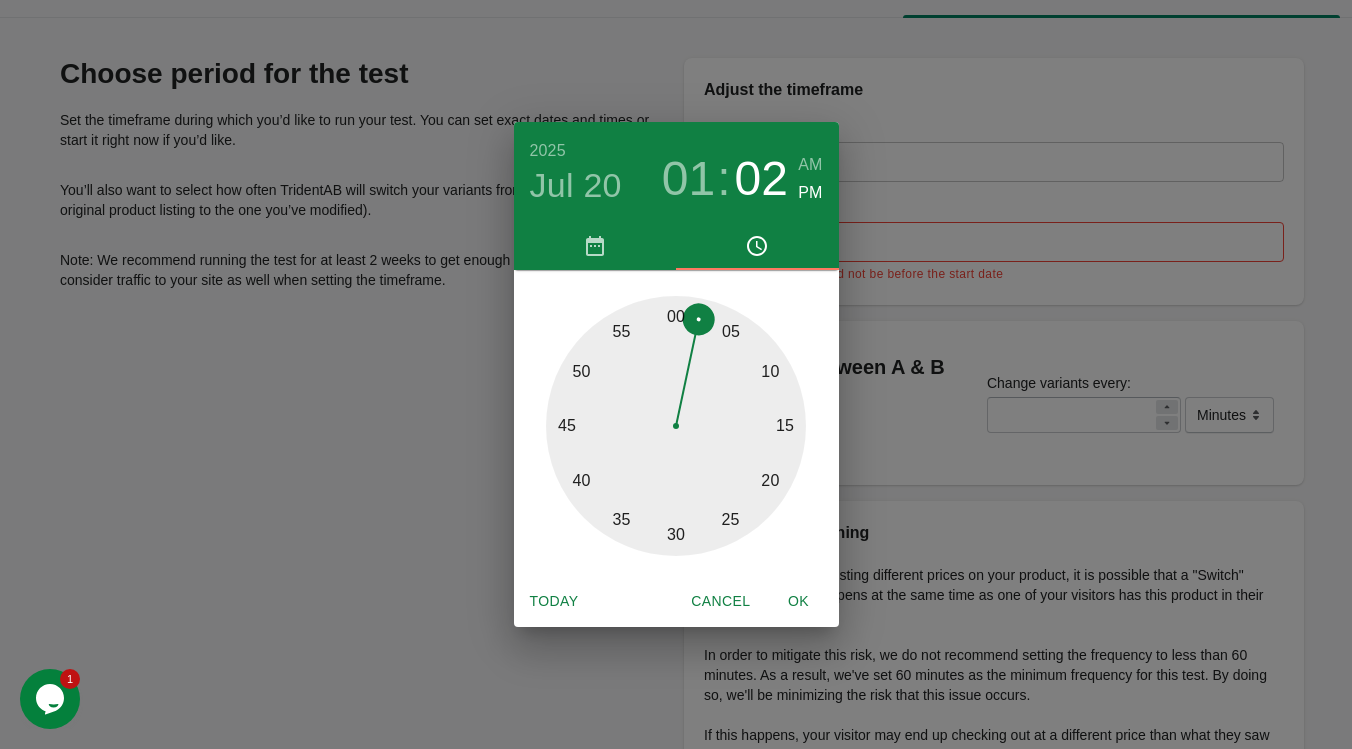 click at bounding box center [676, 426] 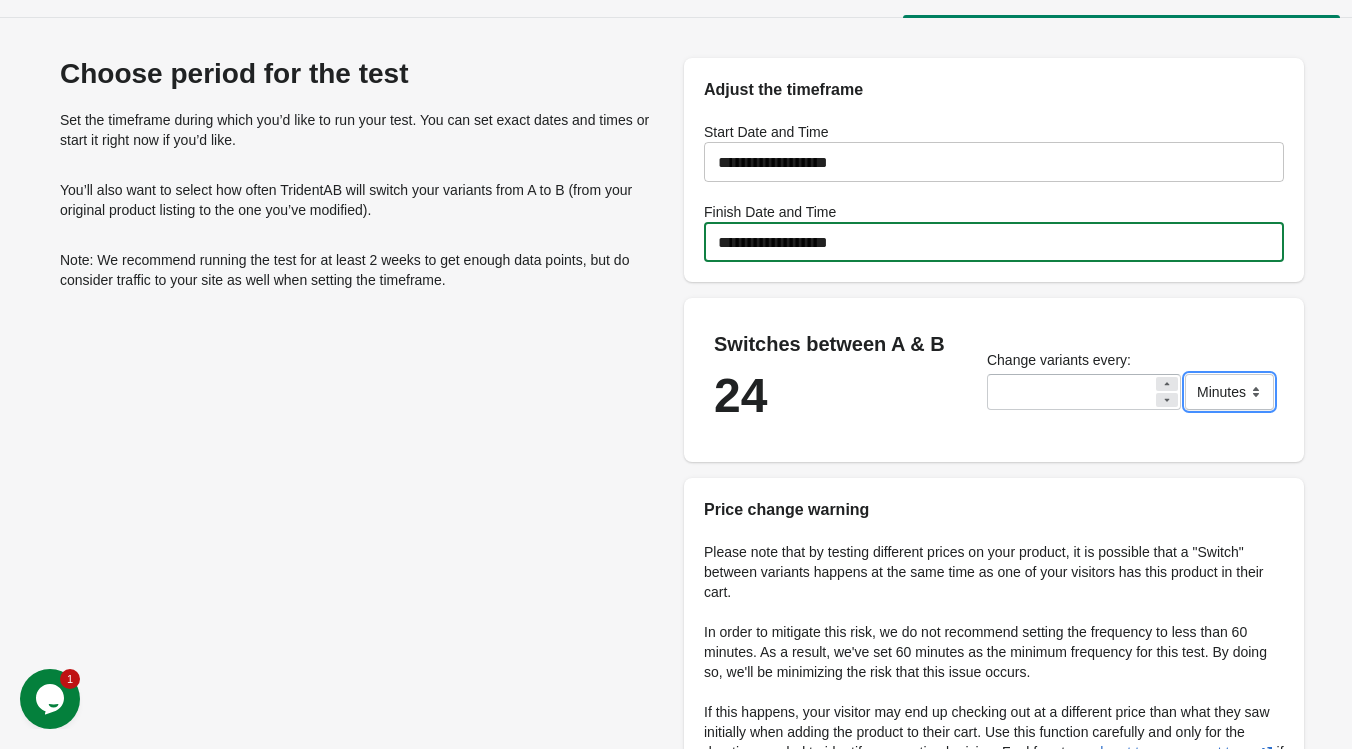 click on "******* ***** ****" at bounding box center [1229, 392] 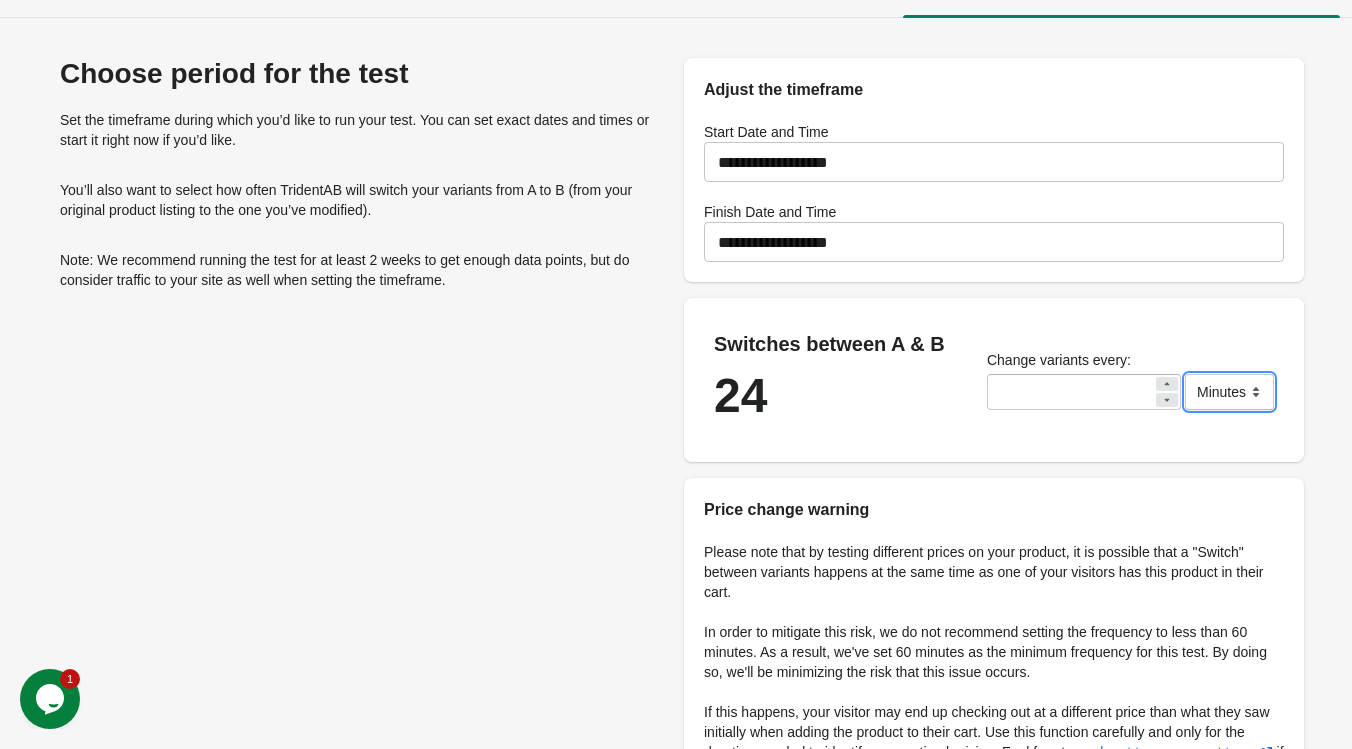 select on "*****" 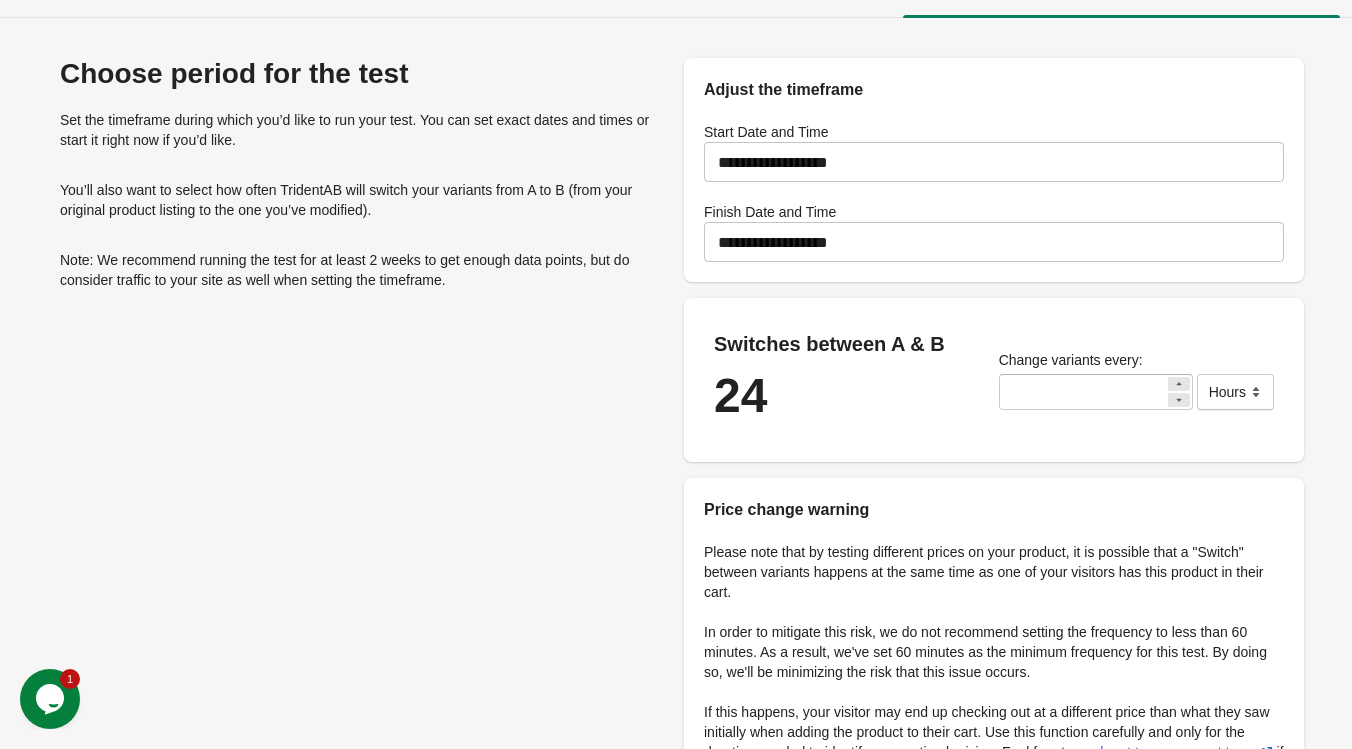 click 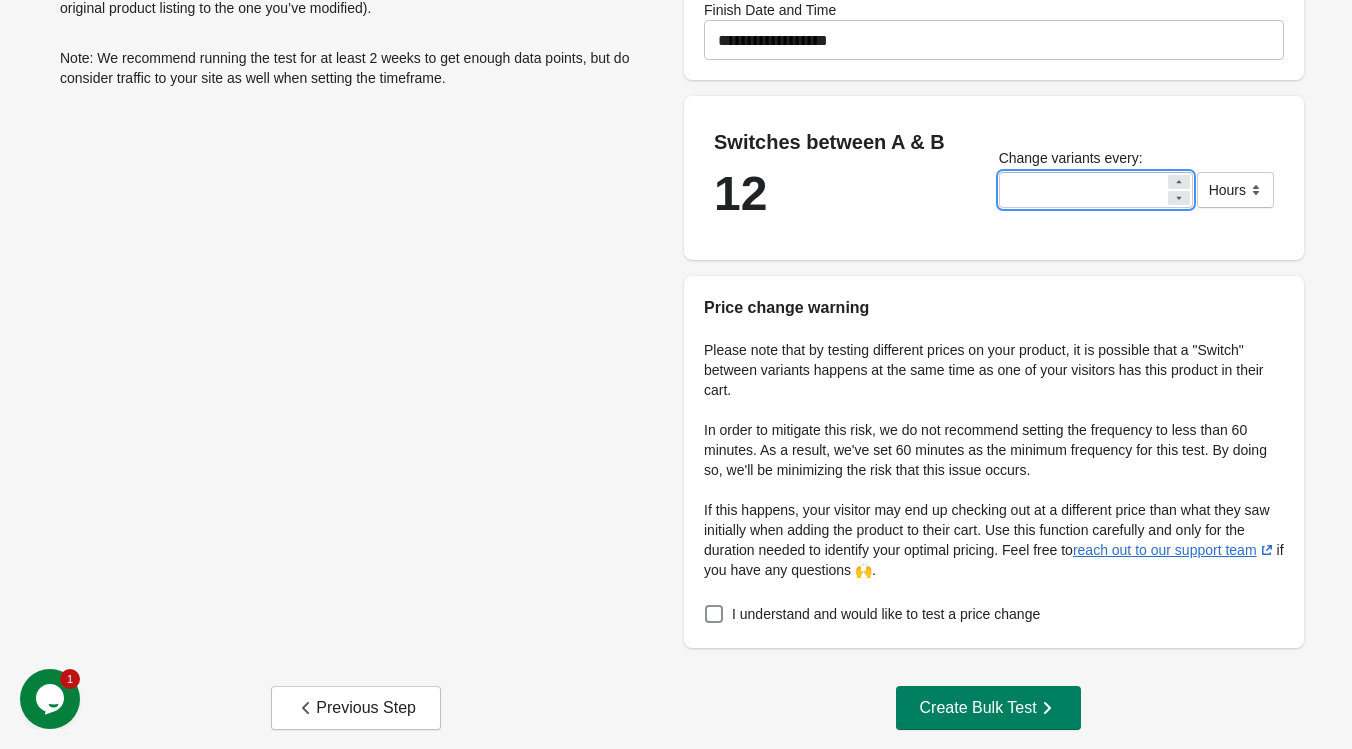 scroll, scrollTop: 256, scrollLeft: 0, axis: vertical 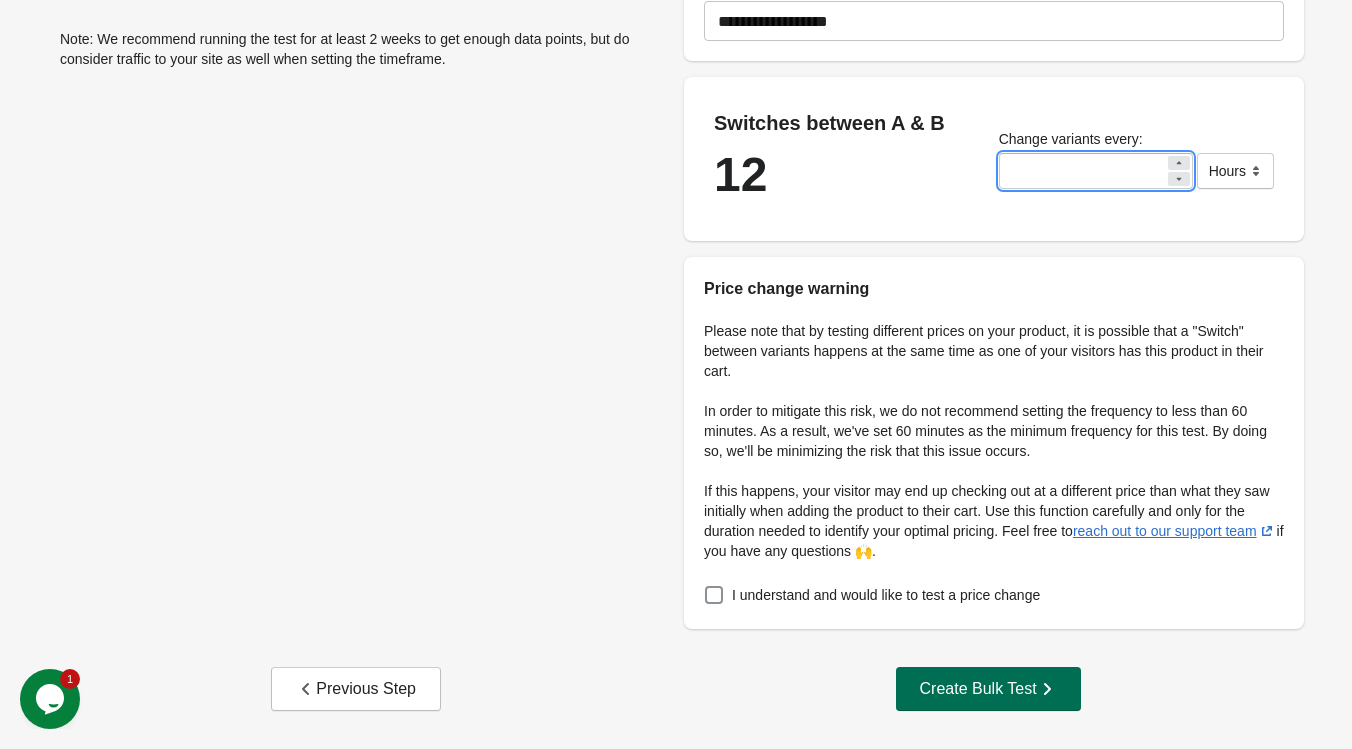 click on "Create Bulk Test" at bounding box center [988, 689] 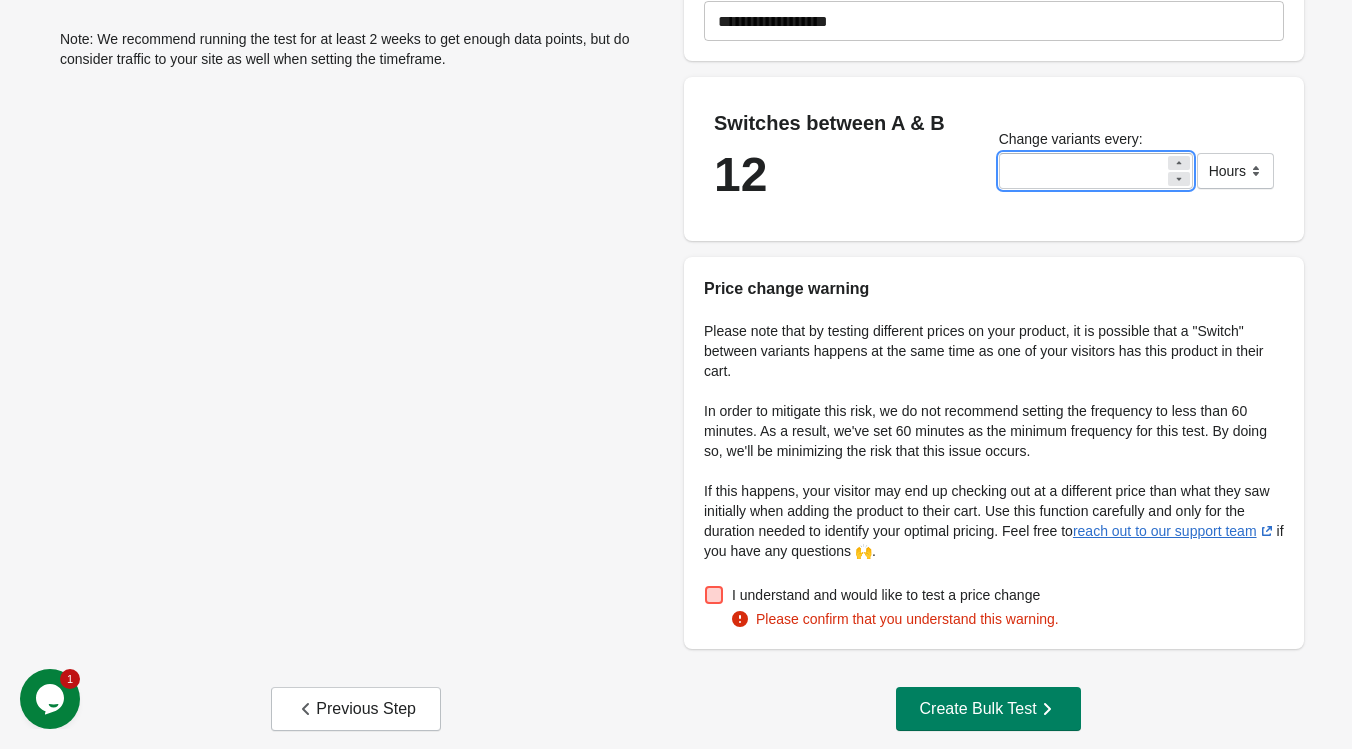 click at bounding box center (714, 595) 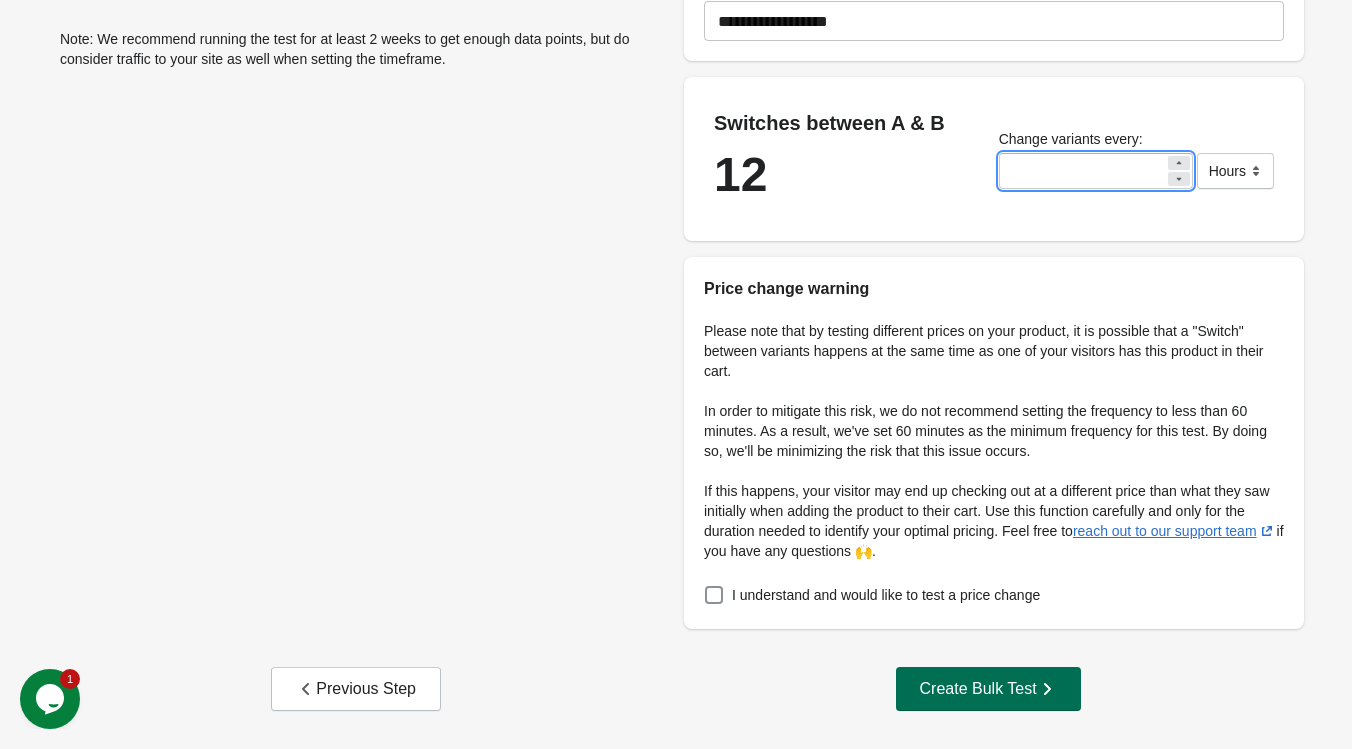 click on "Create Bulk Test" at bounding box center (988, 689) 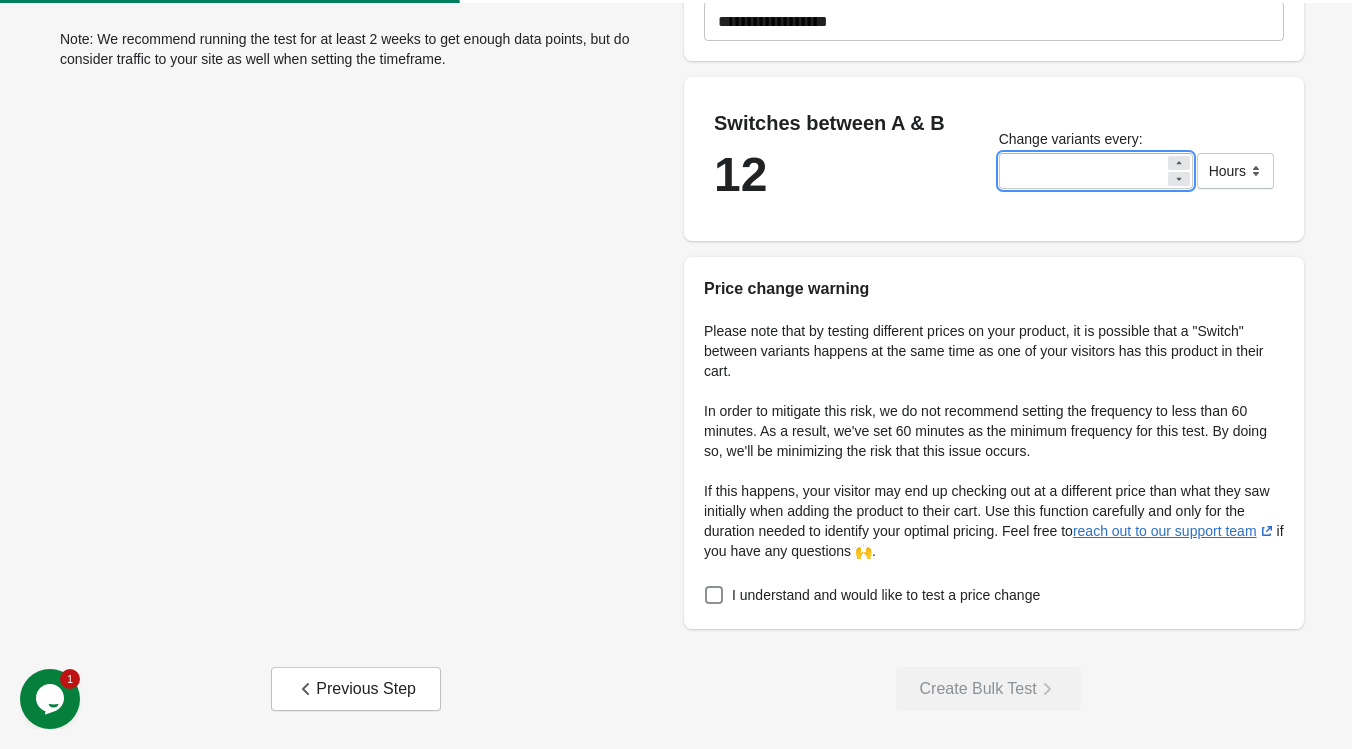 scroll, scrollTop: 0, scrollLeft: 0, axis: both 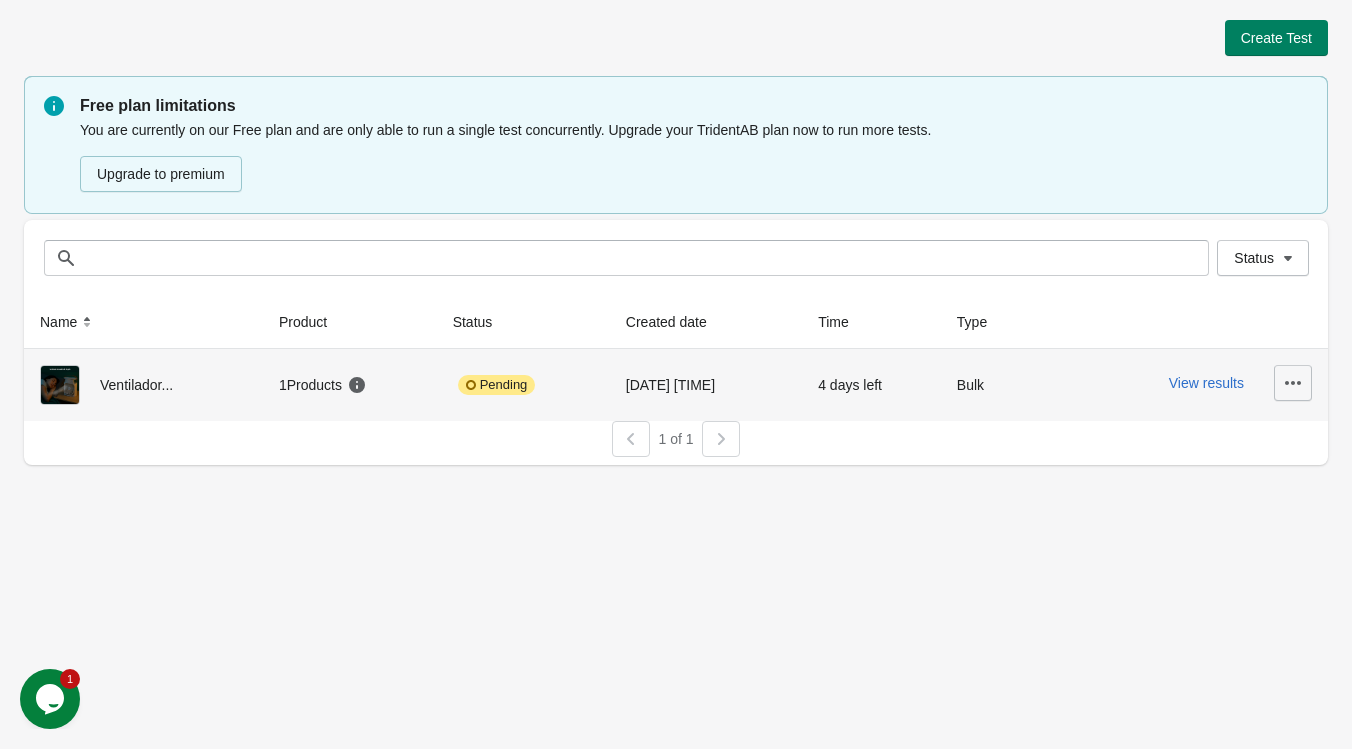 click 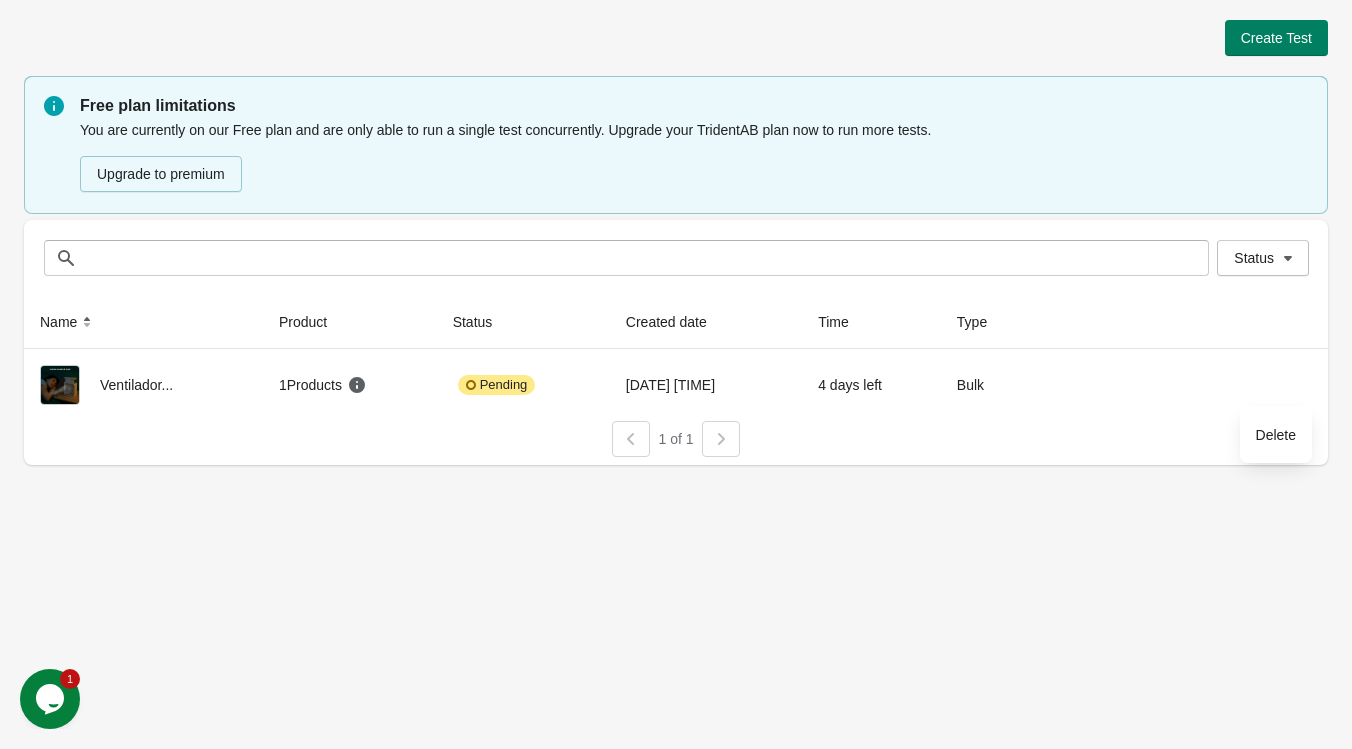 click on "Create Test Free plan limitations You are currently on our Free plan and are only able to run a single test concurrently. Upgrade your TridentAB plan now to run more tests. Upgrade to premium Status Status Name Product Status Created date Time Type   Ventilador...   1  Products    Pending 16/7/2025 2:17:36 p.m. 4 days left Bulk View results 1 of 1" at bounding box center [676, 374] 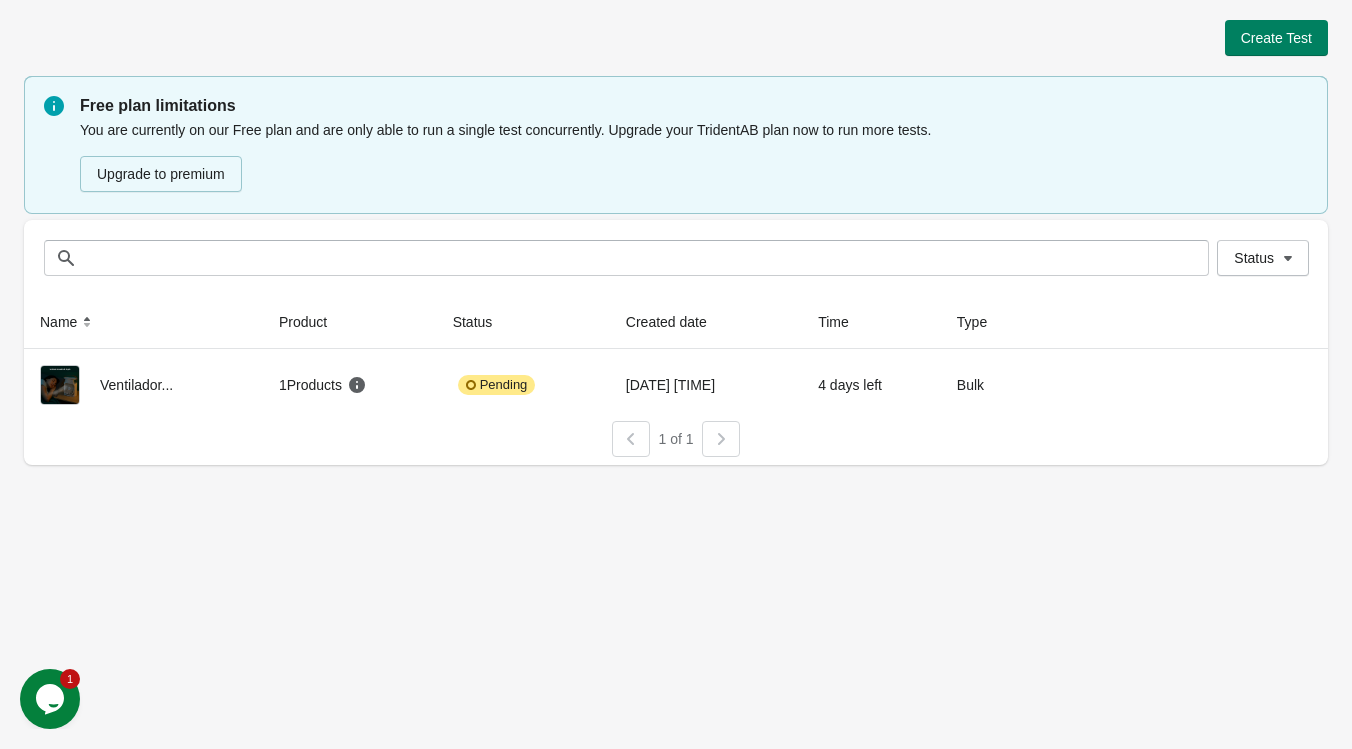 click 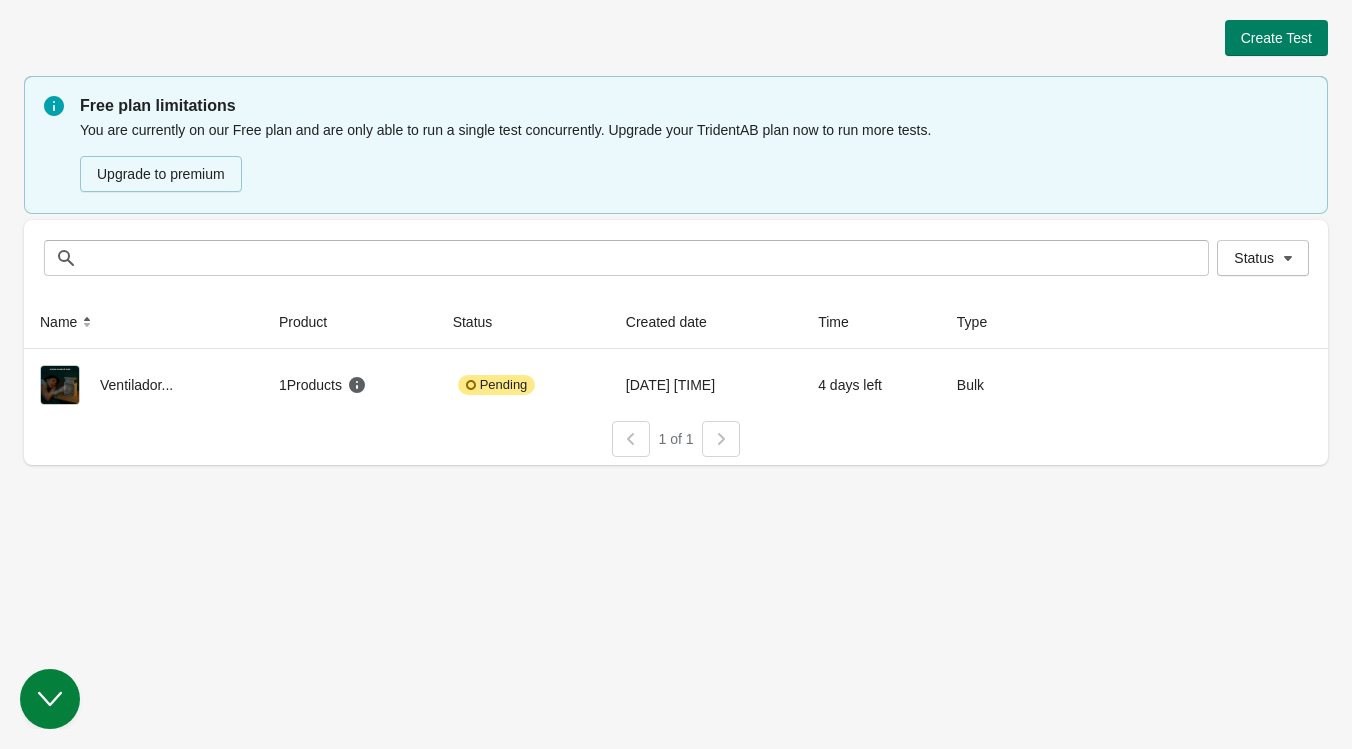 scroll, scrollTop: 0, scrollLeft: 0, axis: both 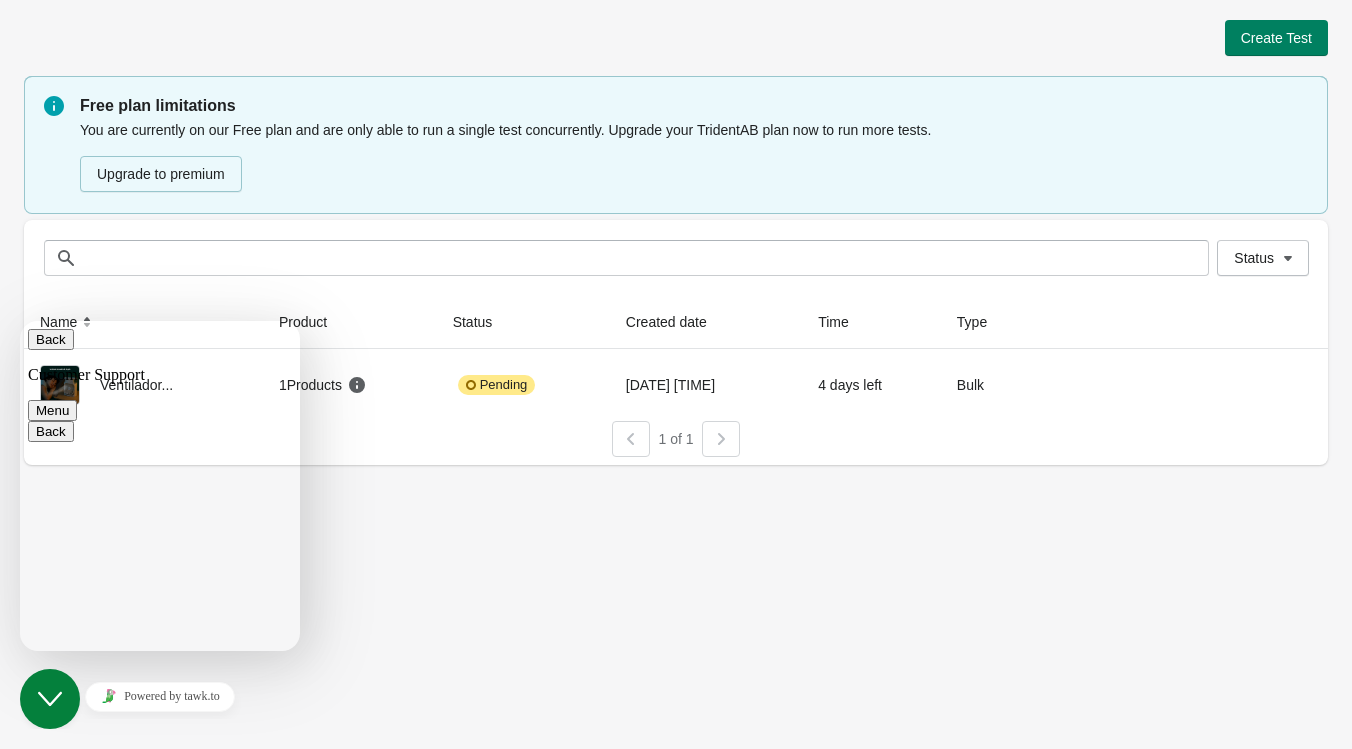 click at bounding box center [20, 321] 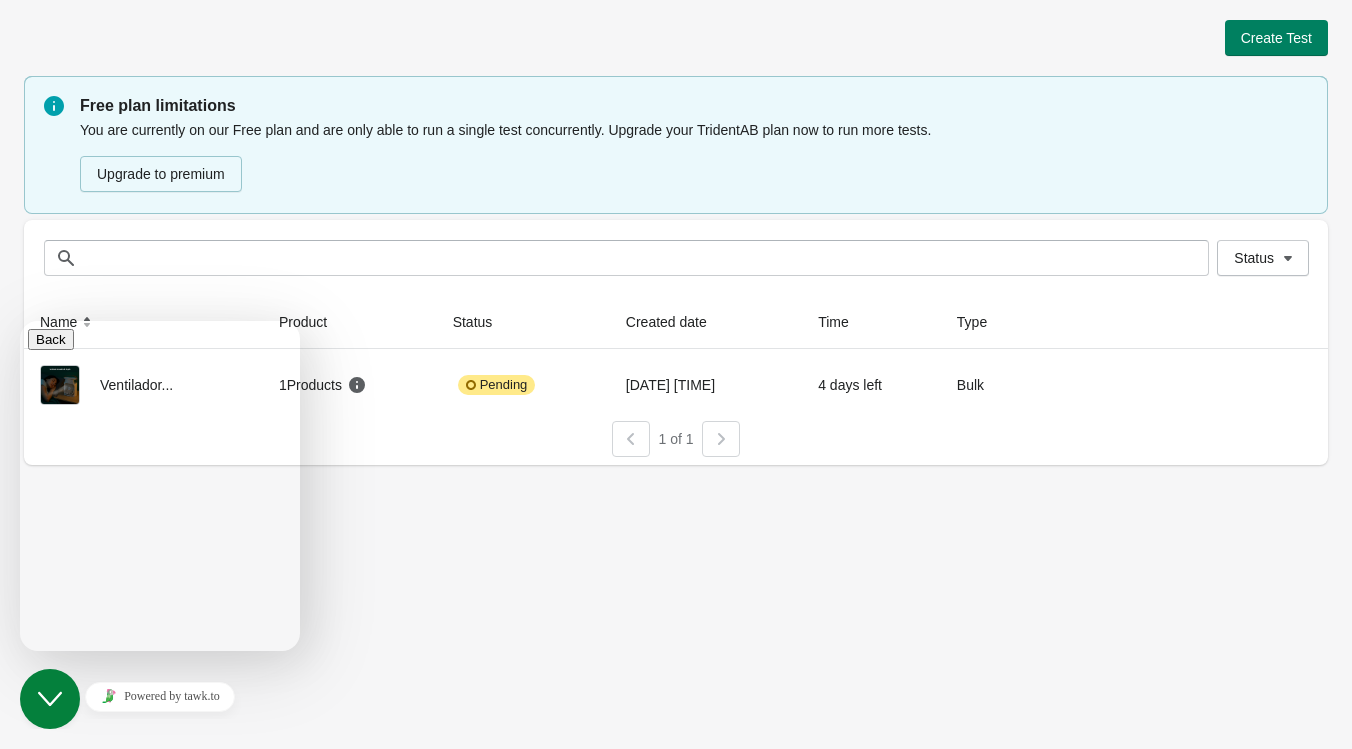 click at bounding box center (36, 1048) 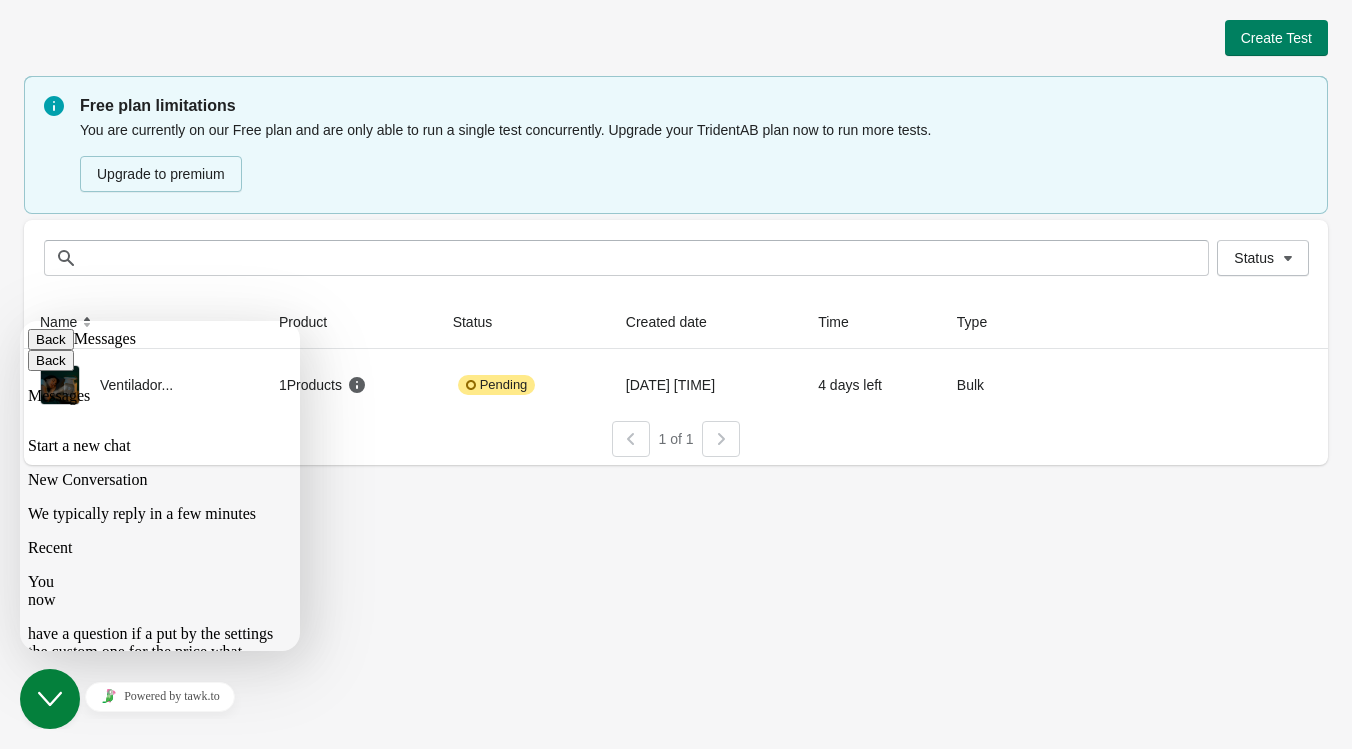 click at bounding box center [36, 1012] 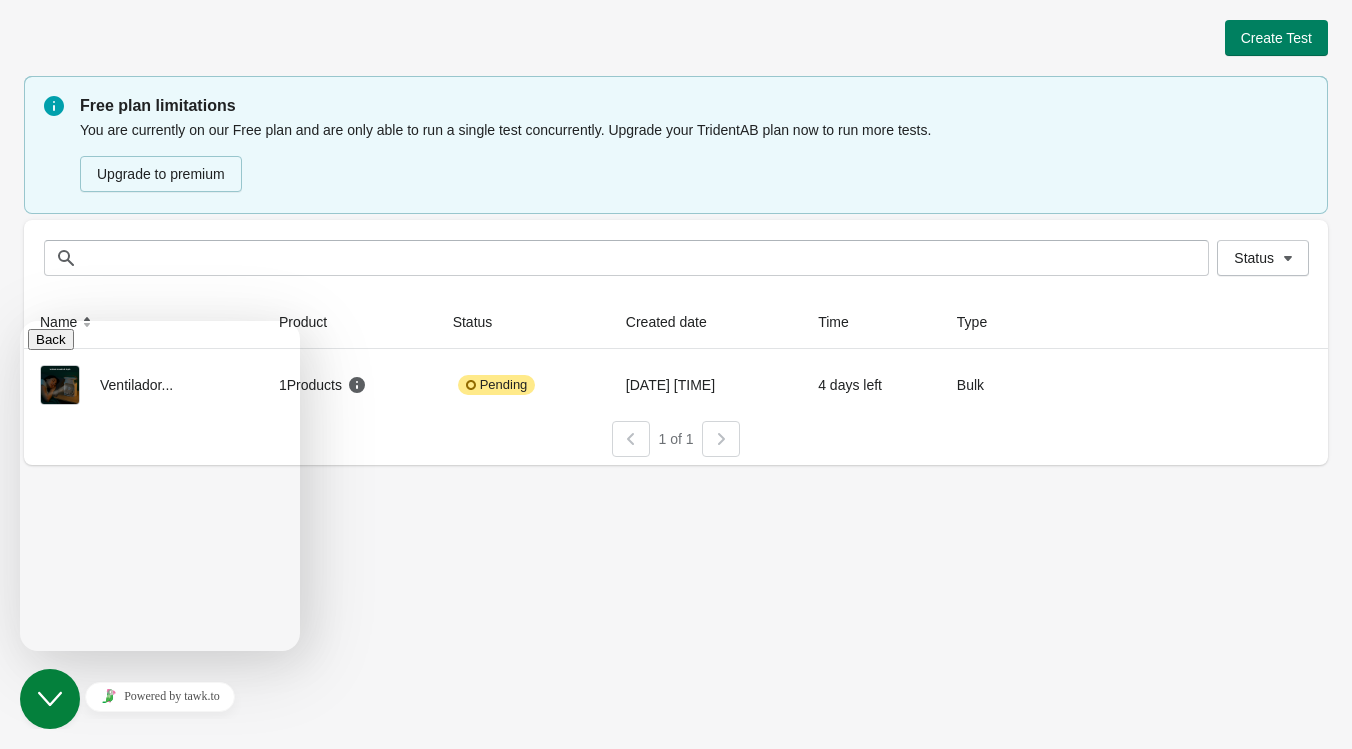 scroll, scrollTop: 136, scrollLeft: 0, axis: vertical 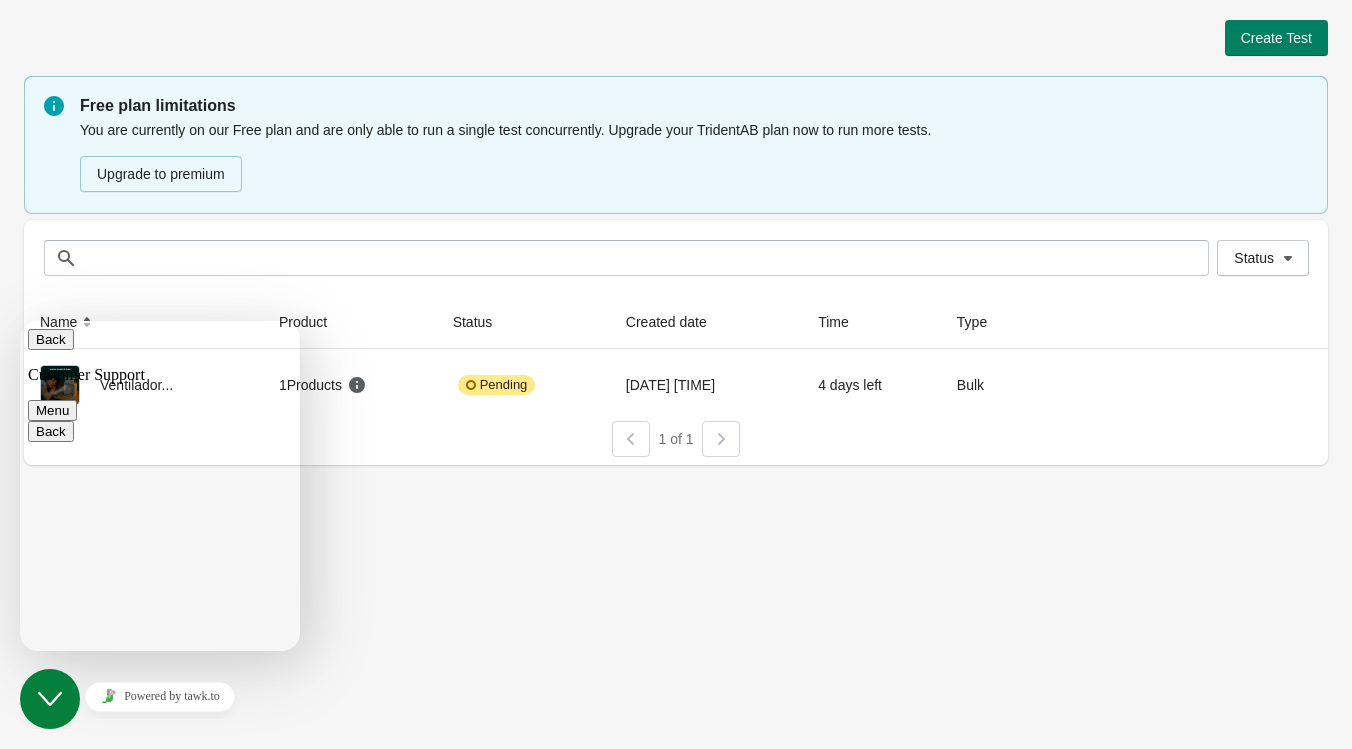 click on "Create Test Free plan limitations You are currently on our Free plan and are only able to run a single test concurrently. Upgrade your TridentAB plan now to run more tests. Upgrade to premium Status Status Name Product Status Created date Time Type   Ventilador...   1  Products    Pending 16/7/2025 2:17:36 p.m. 4 days left Bulk View results 1 of 1" at bounding box center (676, 374) 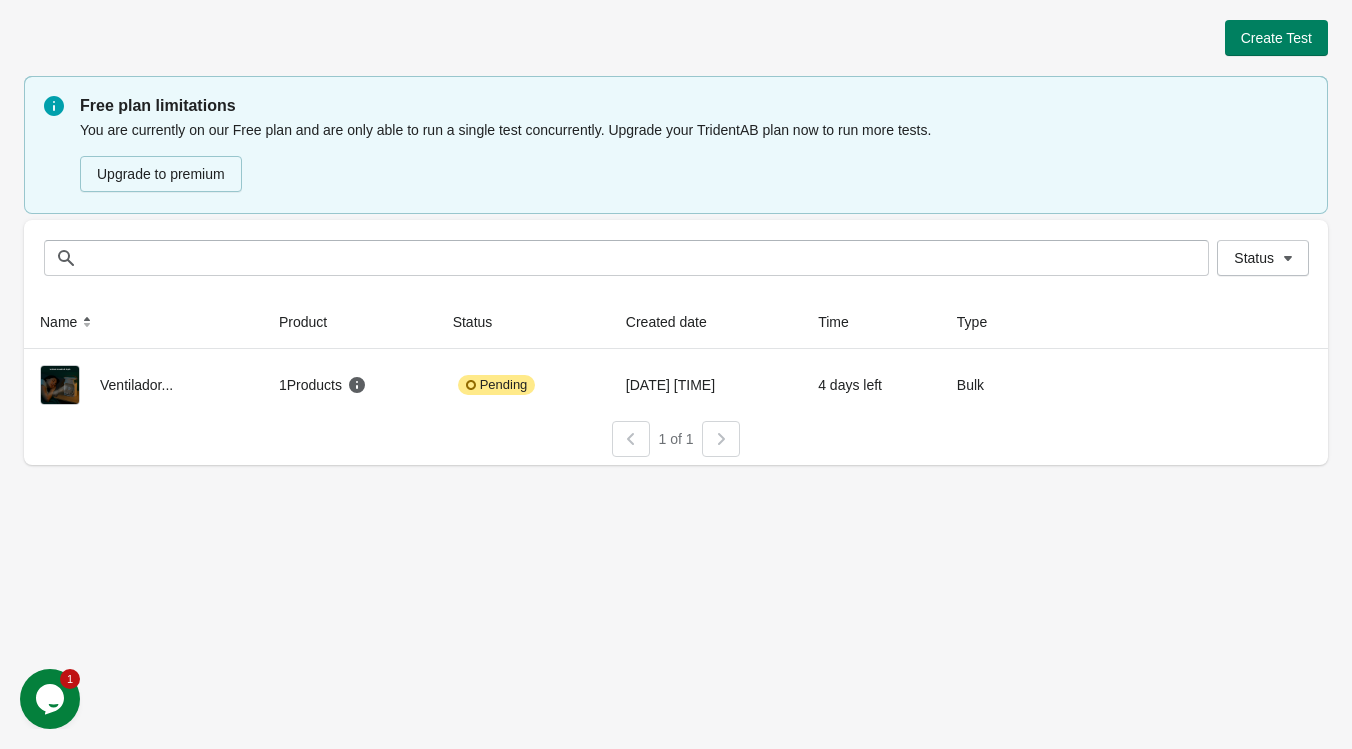 scroll, scrollTop: 0, scrollLeft: 0, axis: both 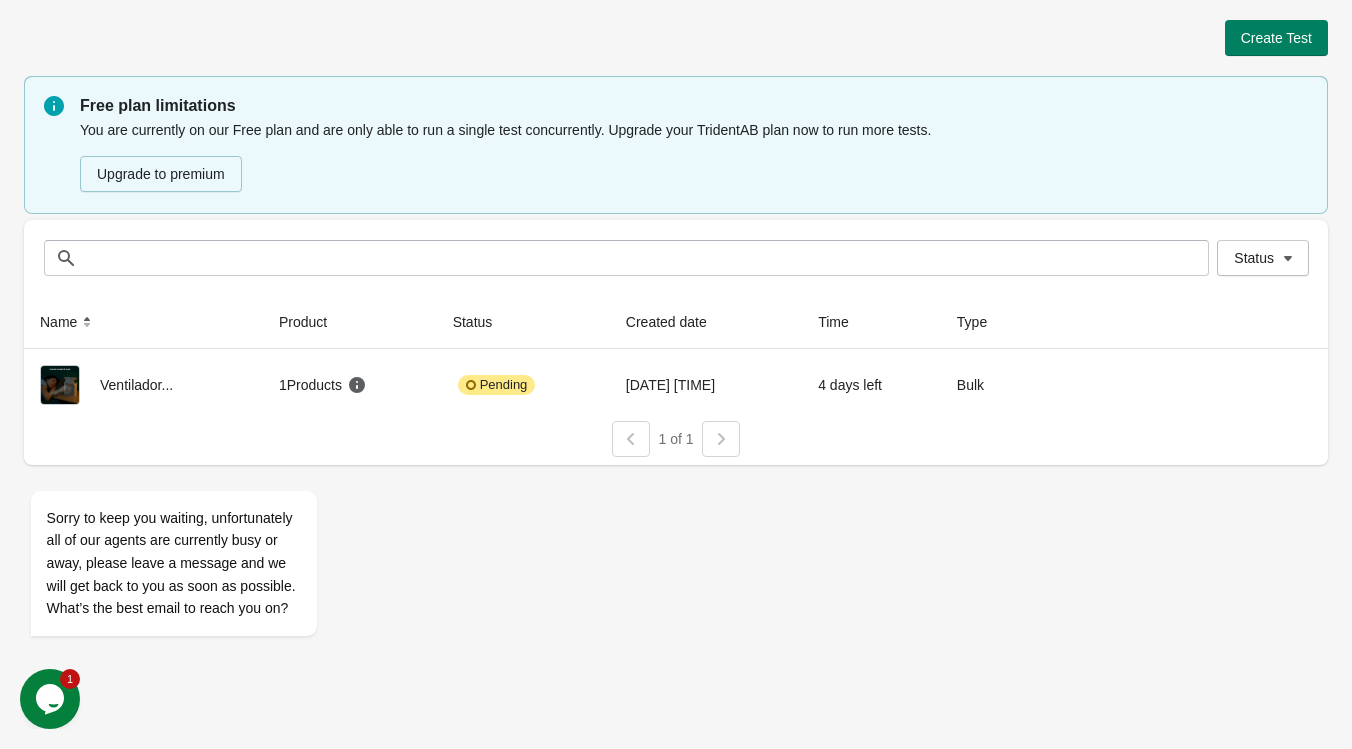 click 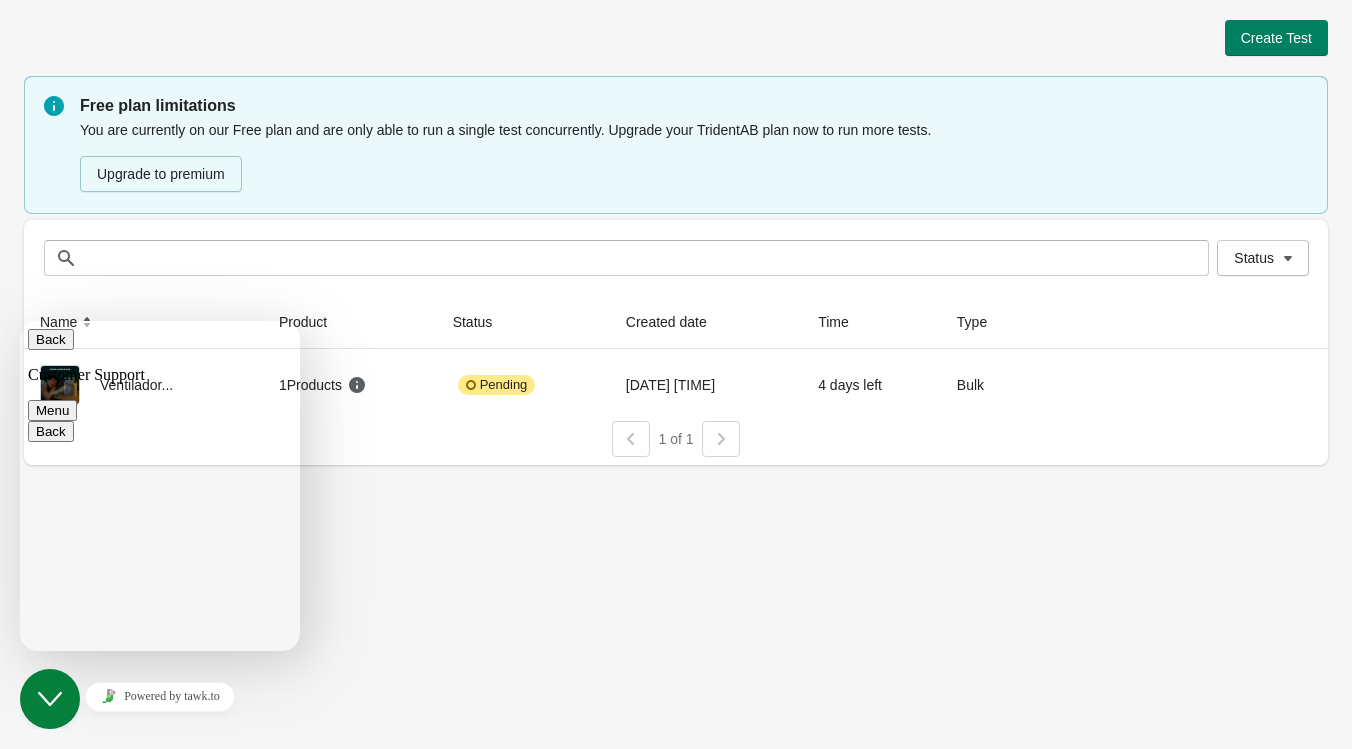 click at bounding box center [36, 1975] 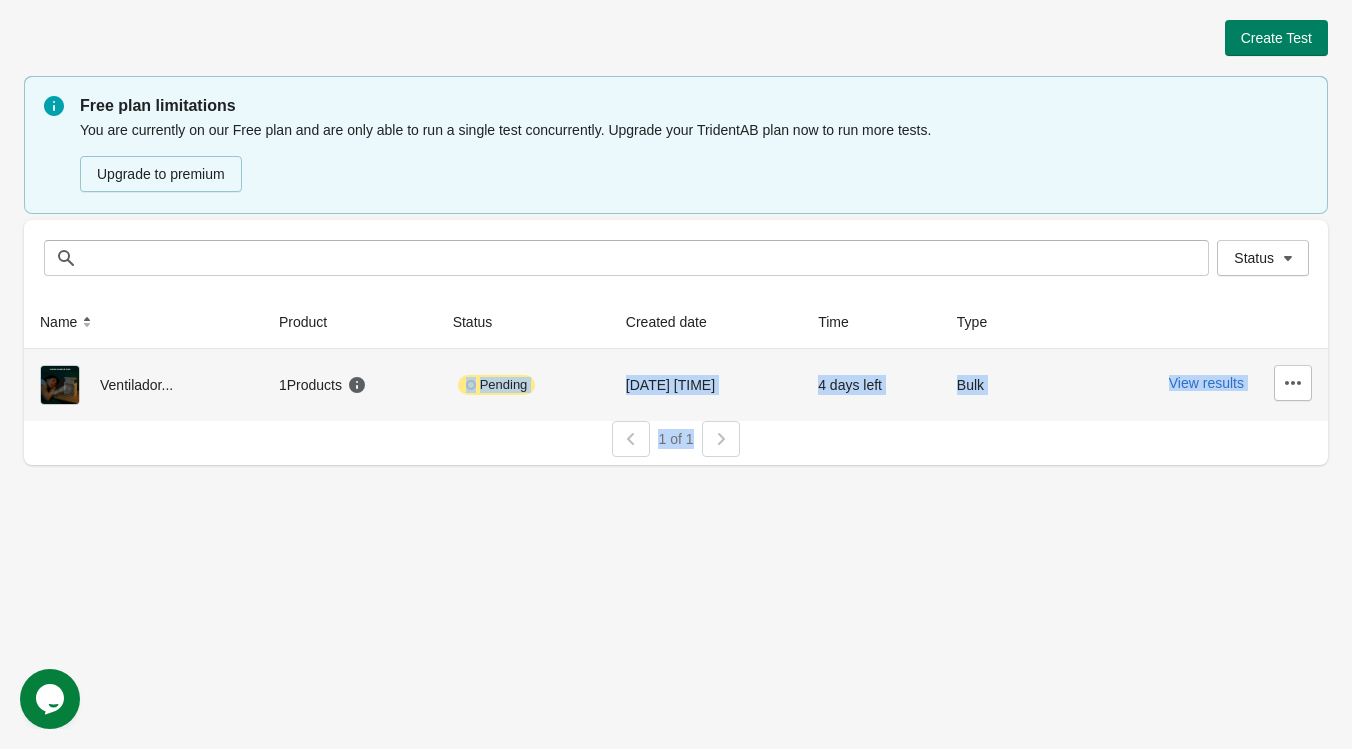 drag, startPoint x: 246, startPoint y: 590, endPoint x: 350, endPoint y: 414, distance: 204.43092 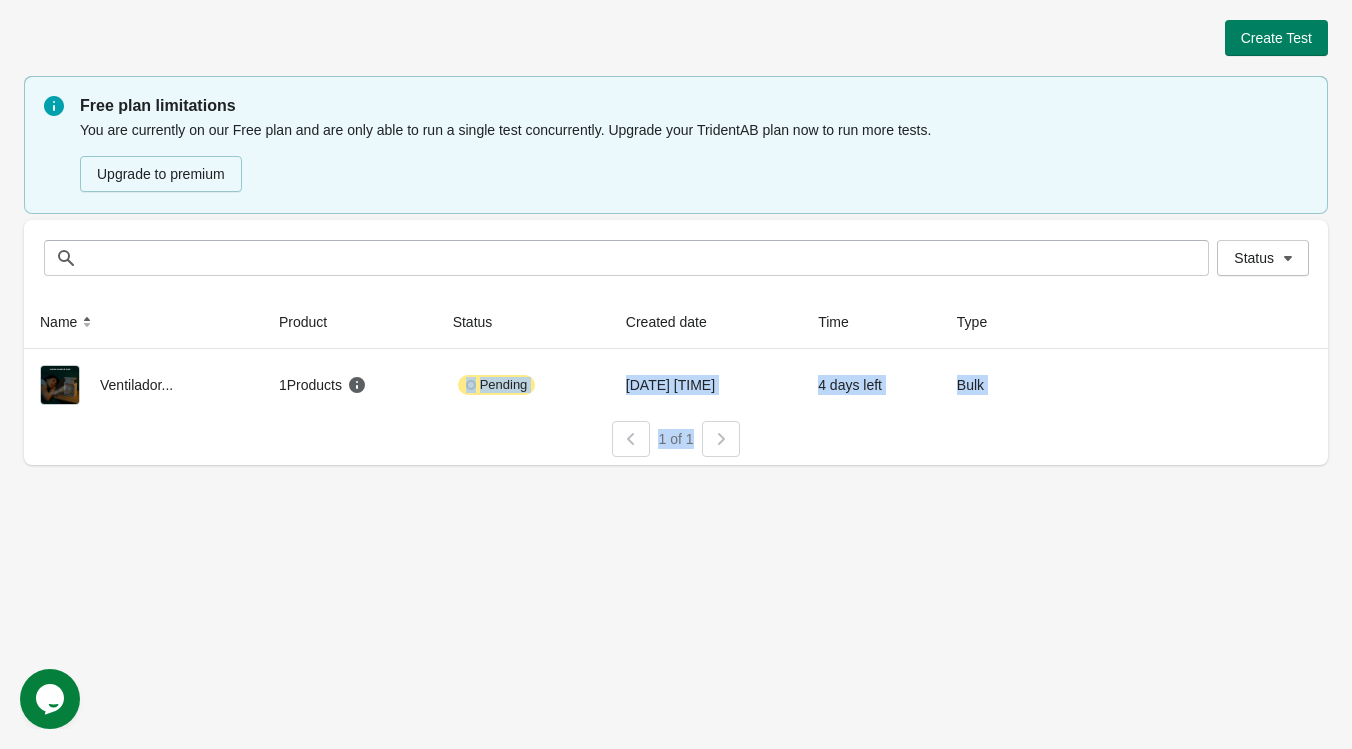 click on "1 of 1" at bounding box center [668, 431] 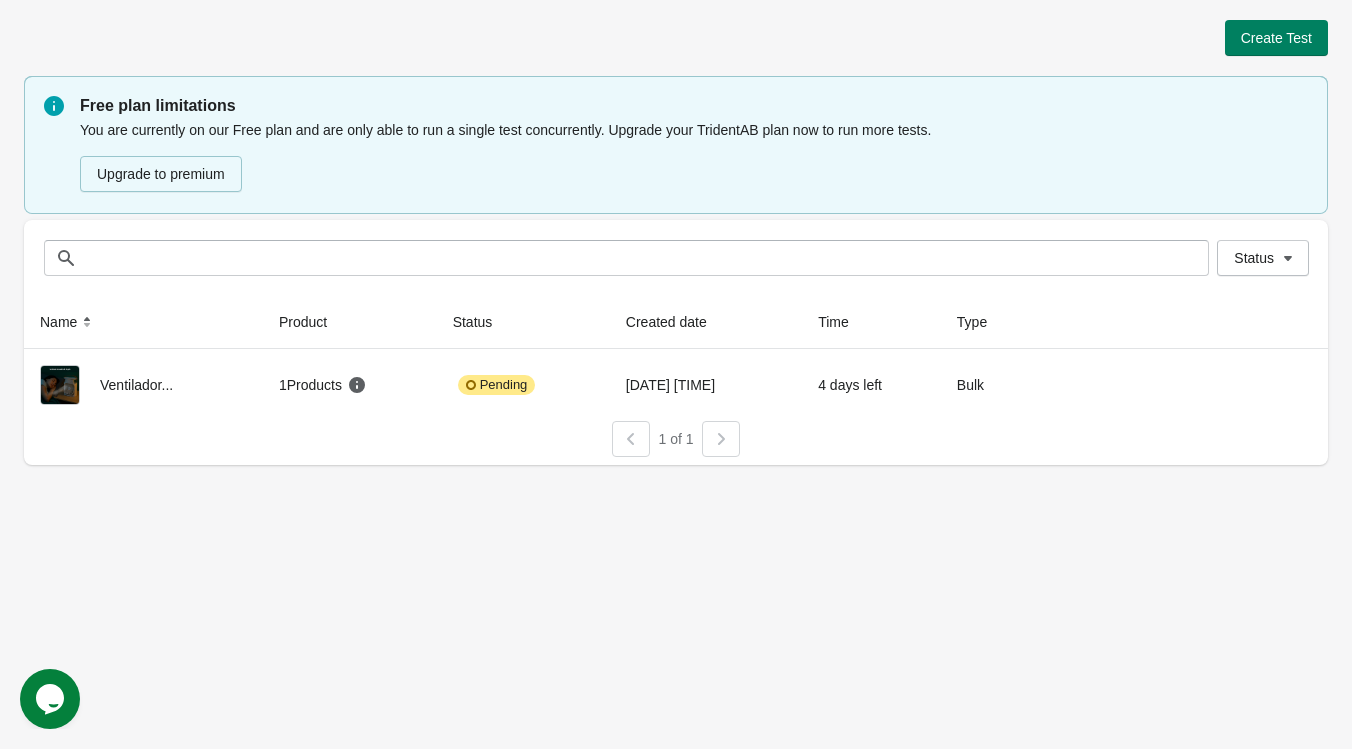click on "1 of 1" at bounding box center [668, 431] 